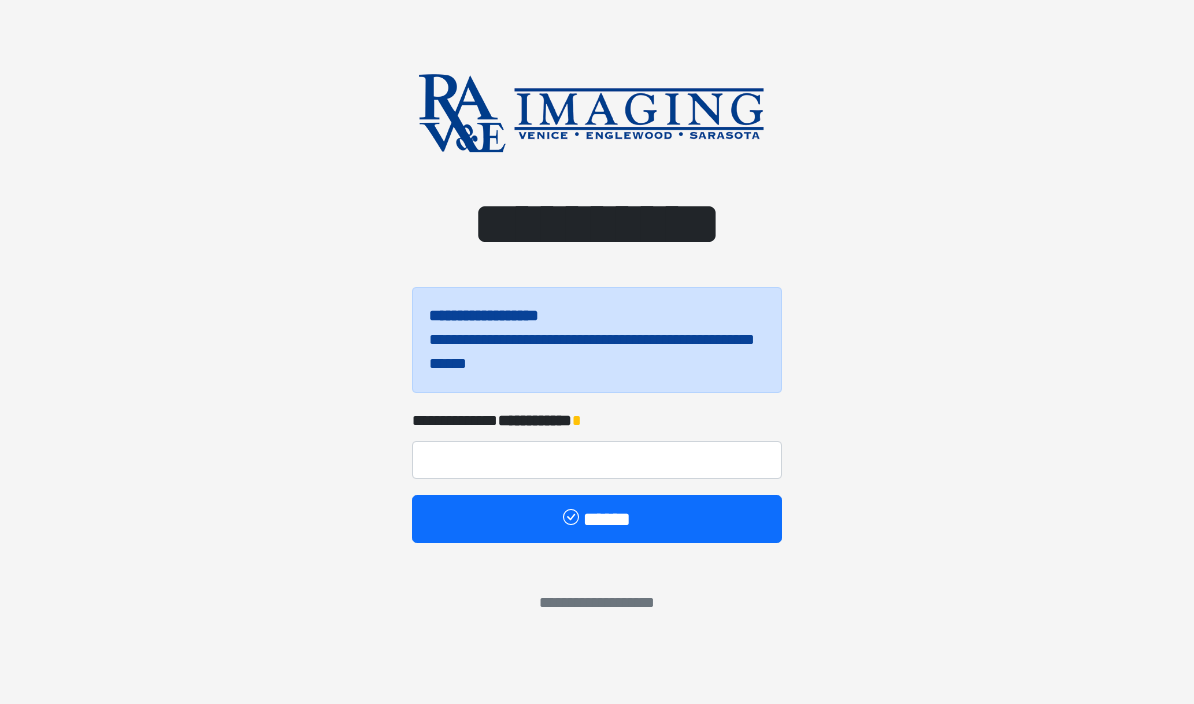 scroll, scrollTop: 0, scrollLeft: 0, axis: both 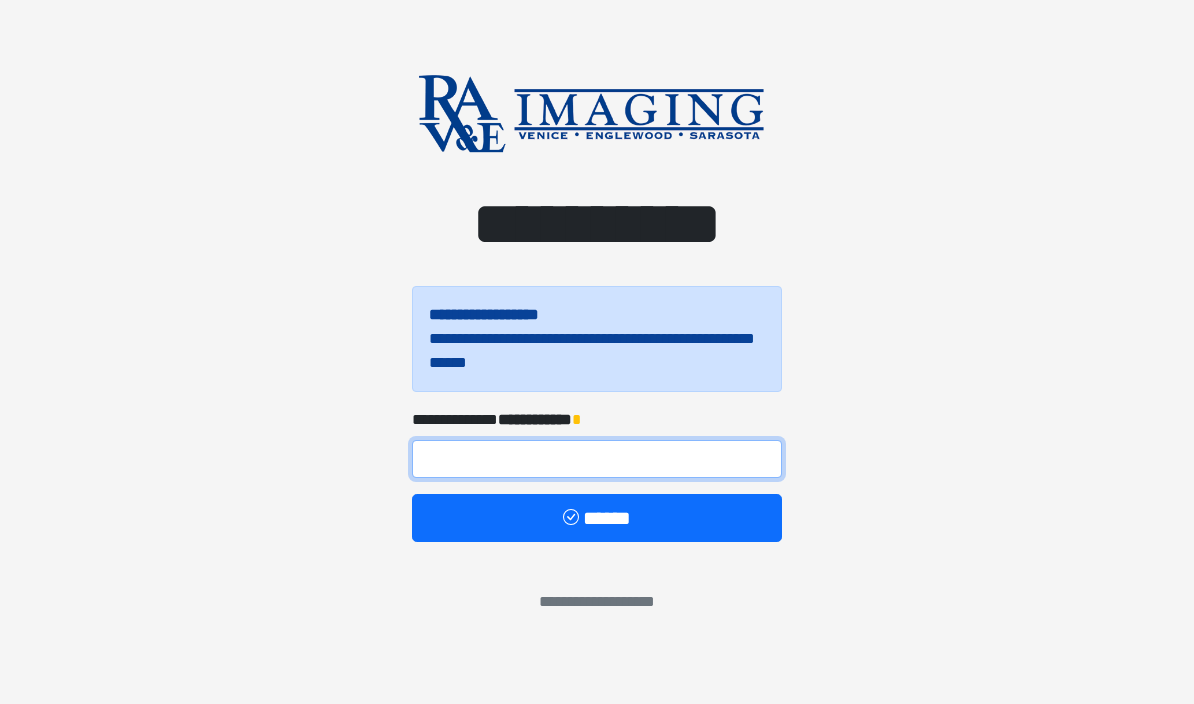 click at bounding box center [597, 459] 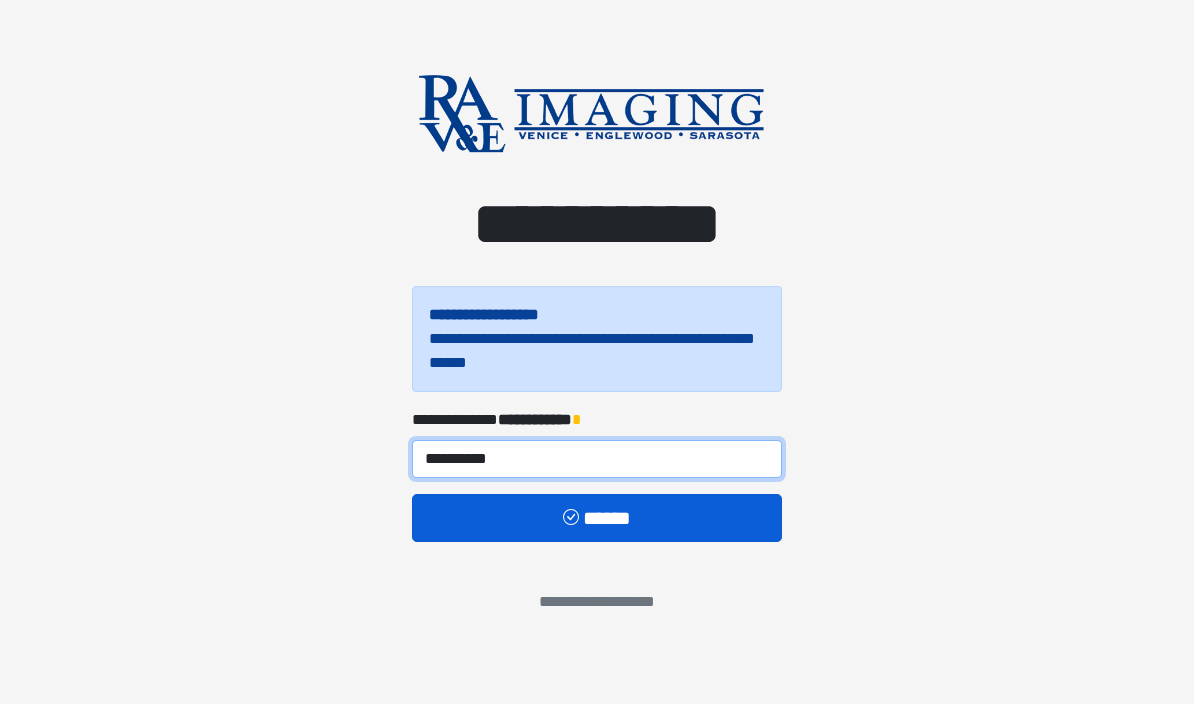 type on "**********" 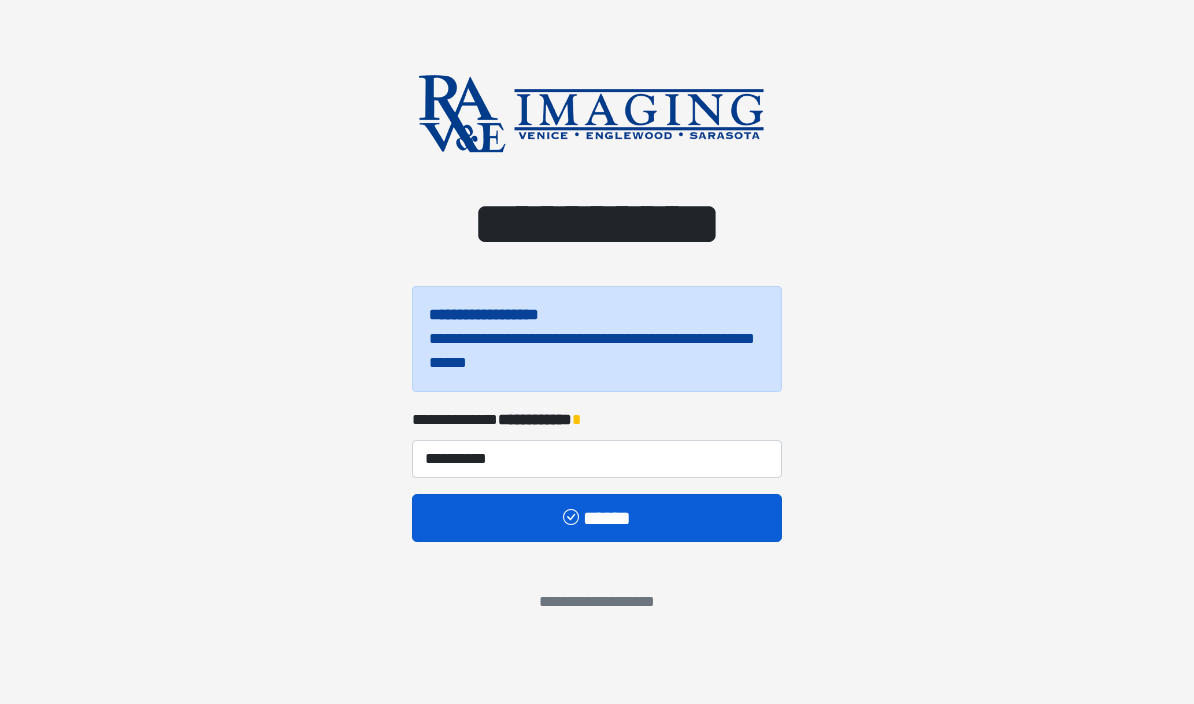 click on "******" at bounding box center [597, 518] 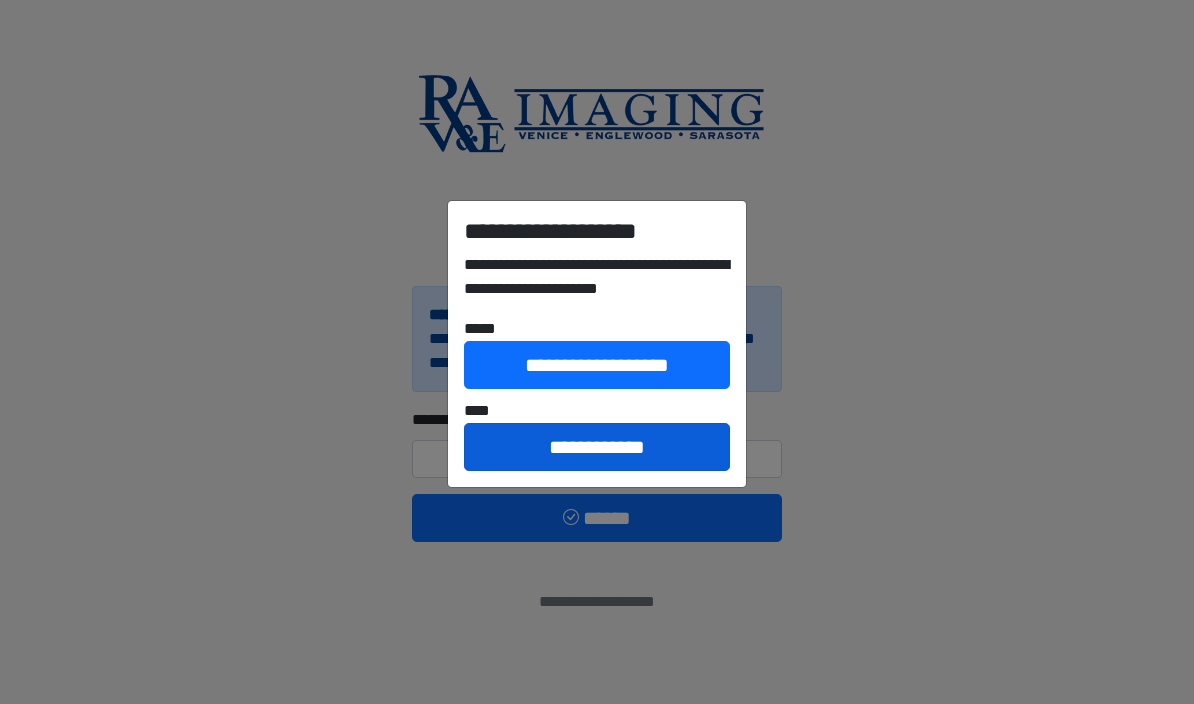 click on "**********" at bounding box center [597, 447] 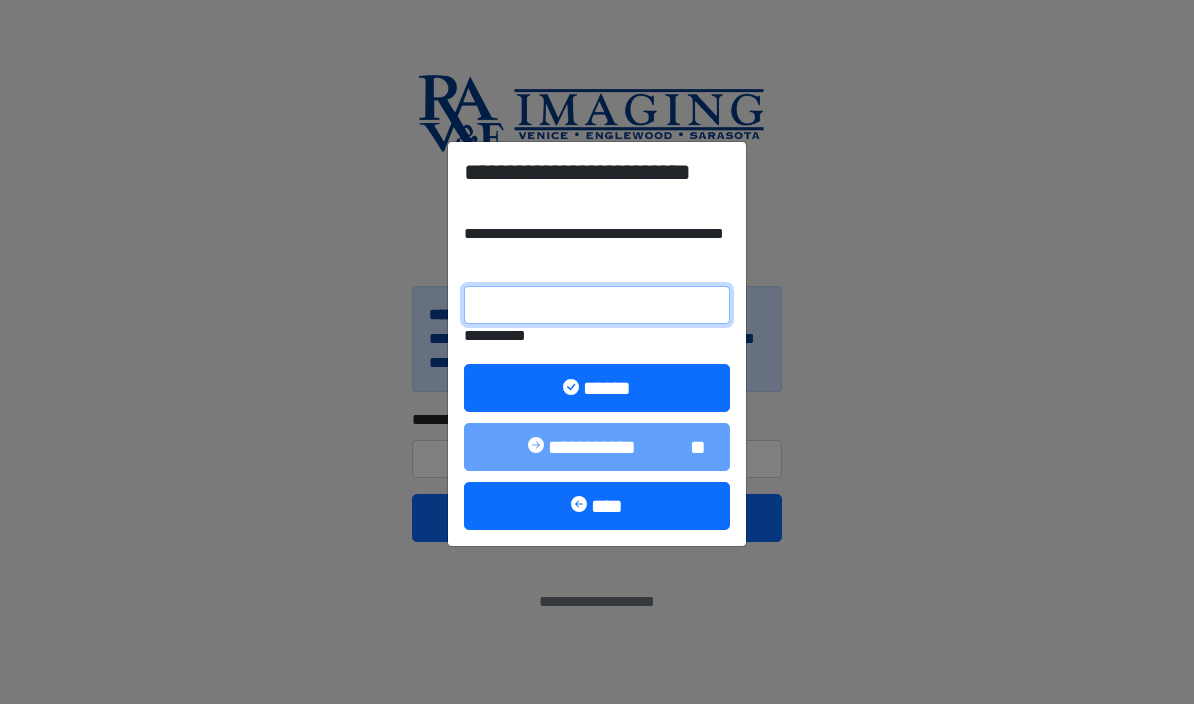 click on "**********" at bounding box center (597, 305) 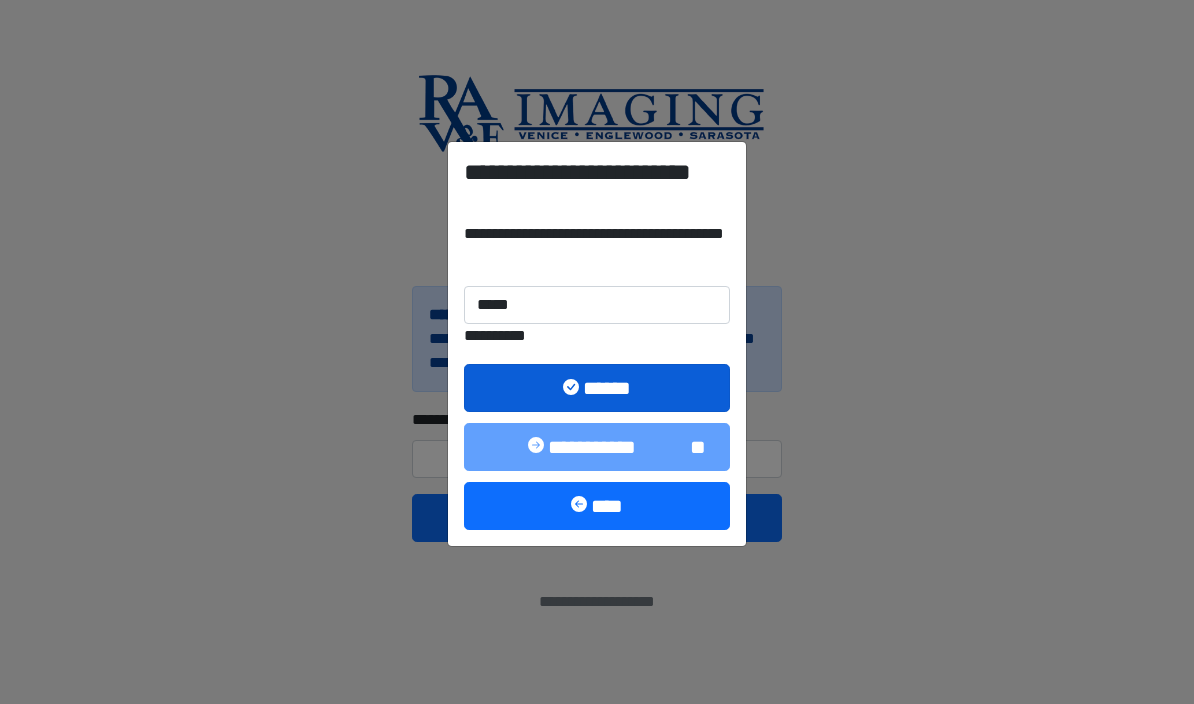 click on "******" at bounding box center (597, 388) 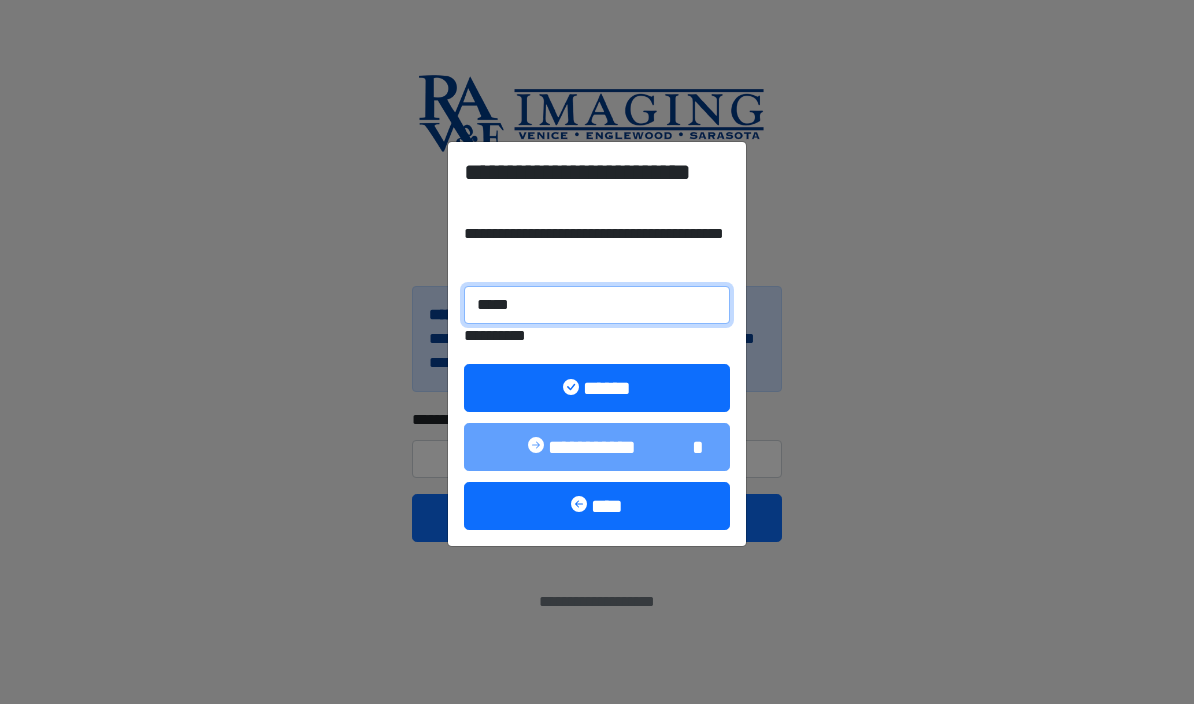 click on "*****" at bounding box center (597, 305) 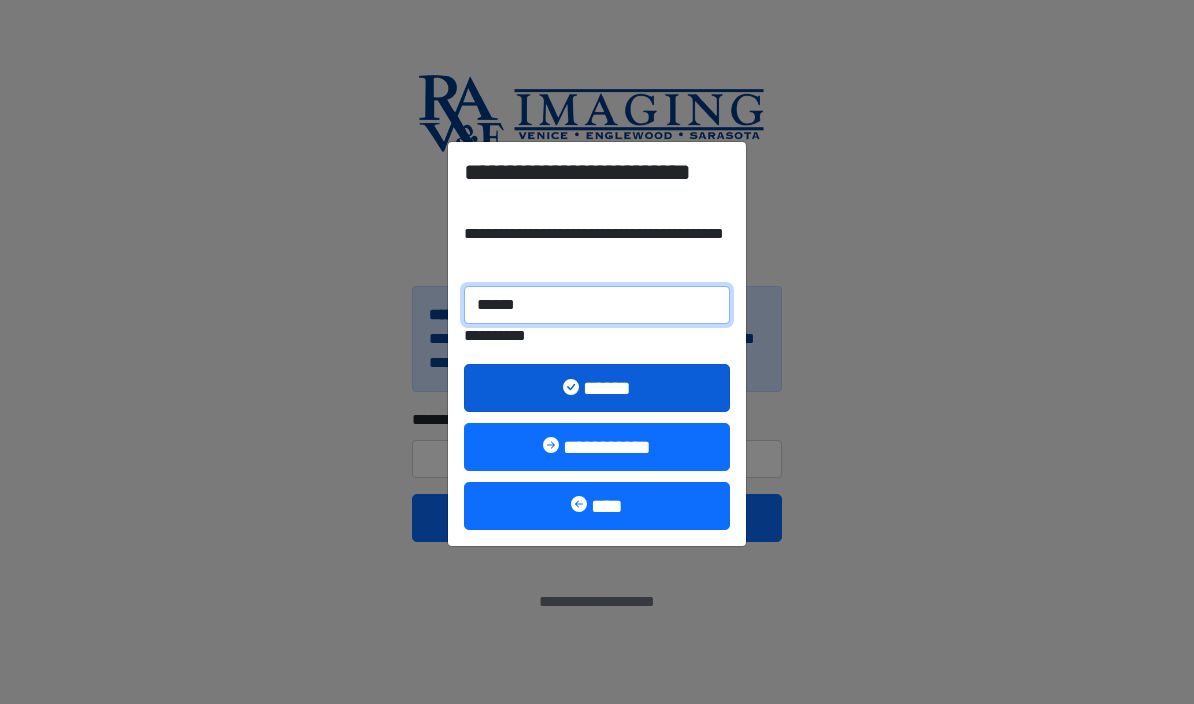 type on "******" 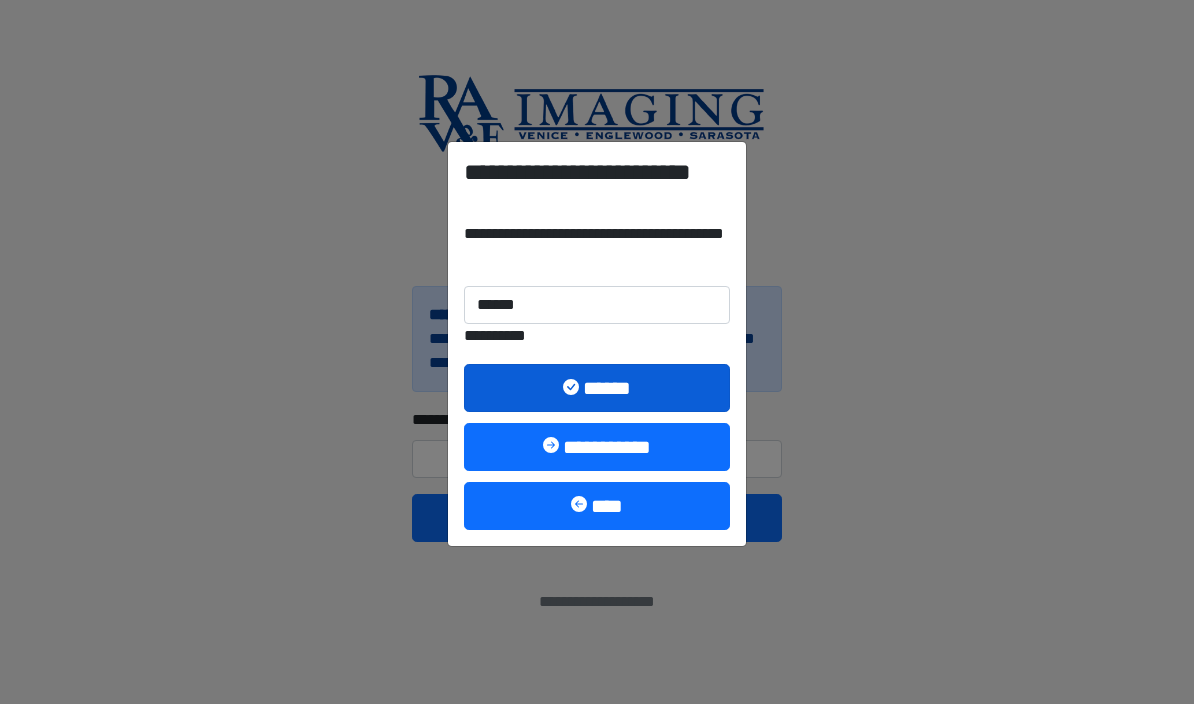 click on "******" at bounding box center [597, 388] 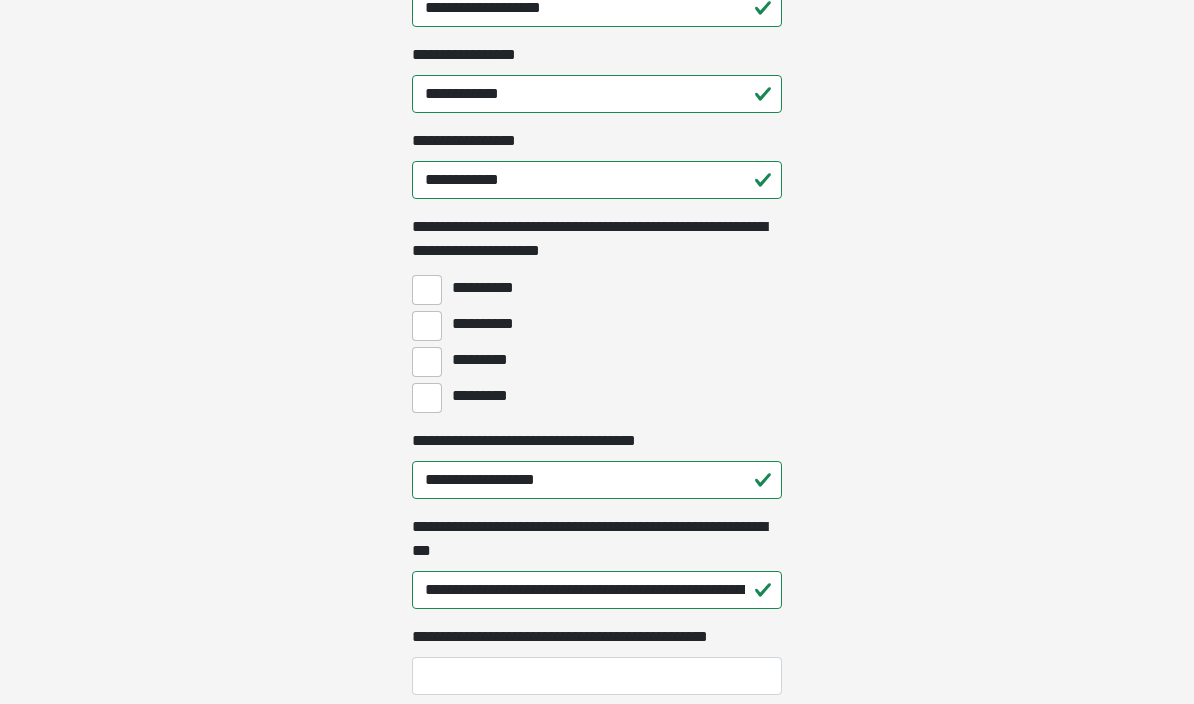 scroll, scrollTop: 1490, scrollLeft: 0, axis: vertical 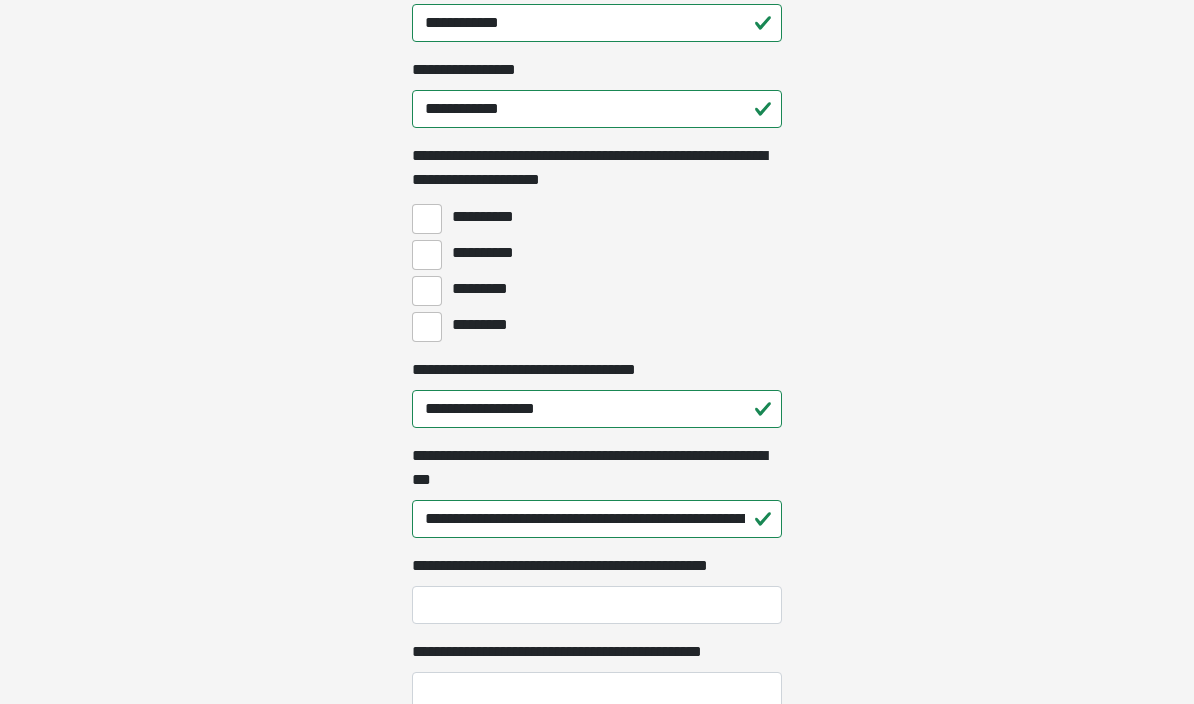 click on "**********" at bounding box center [427, 219] 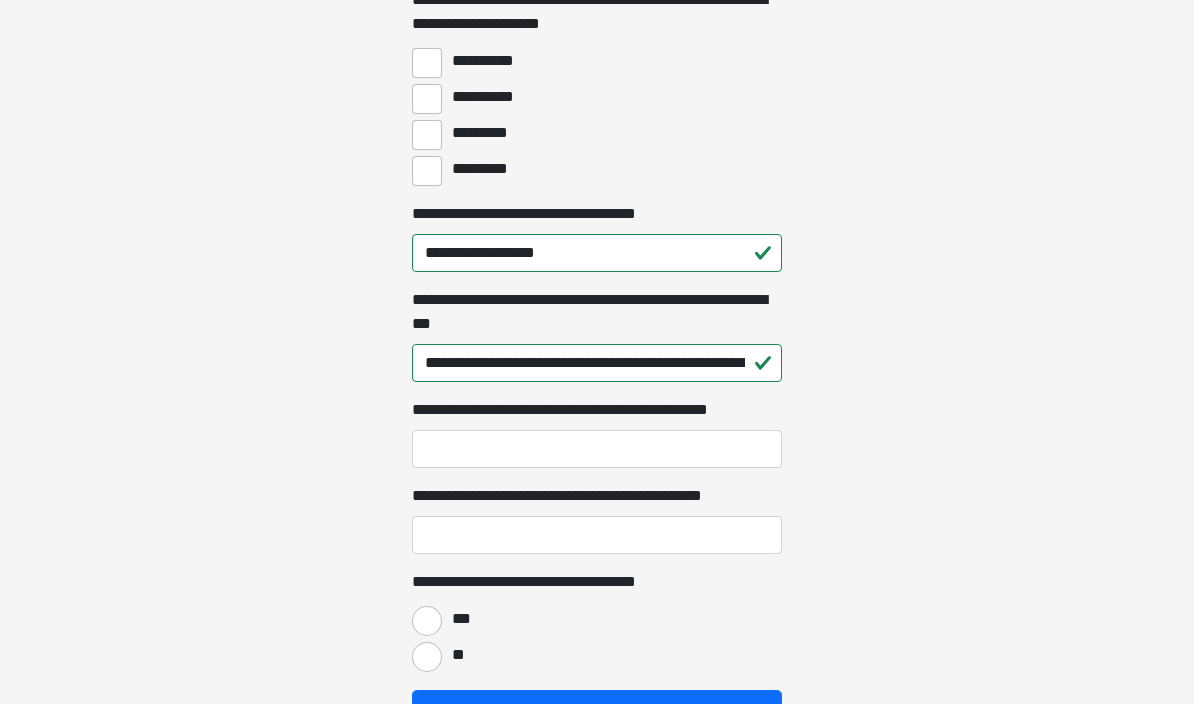 scroll, scrollTop: 1696, scrollLeft: 0, axis: vertical 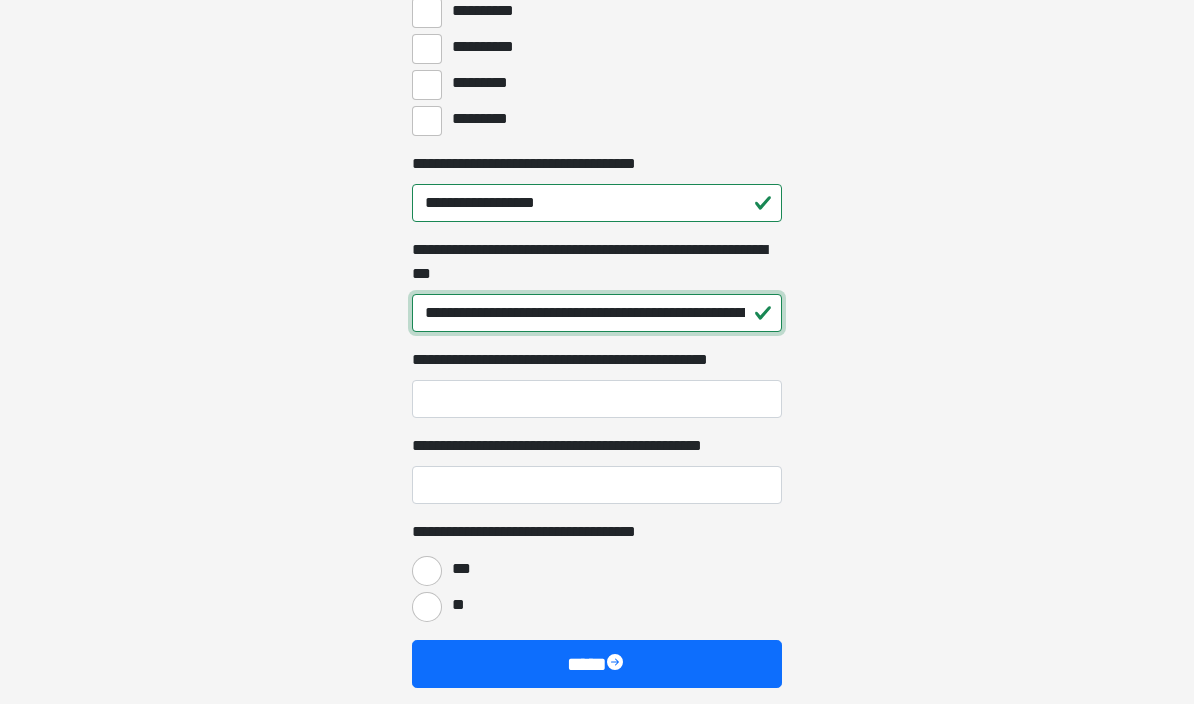 click on "**********" at bounding box center (597, 313) 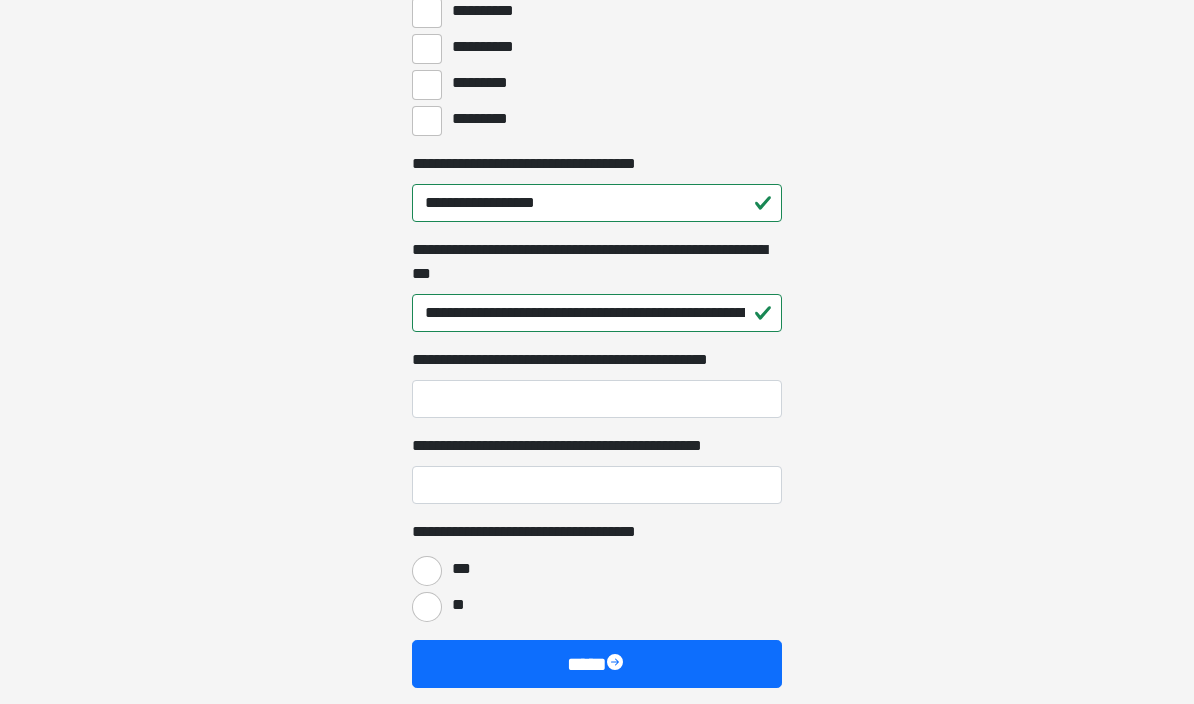 click on "**********" at bounding box center (597, -1344) 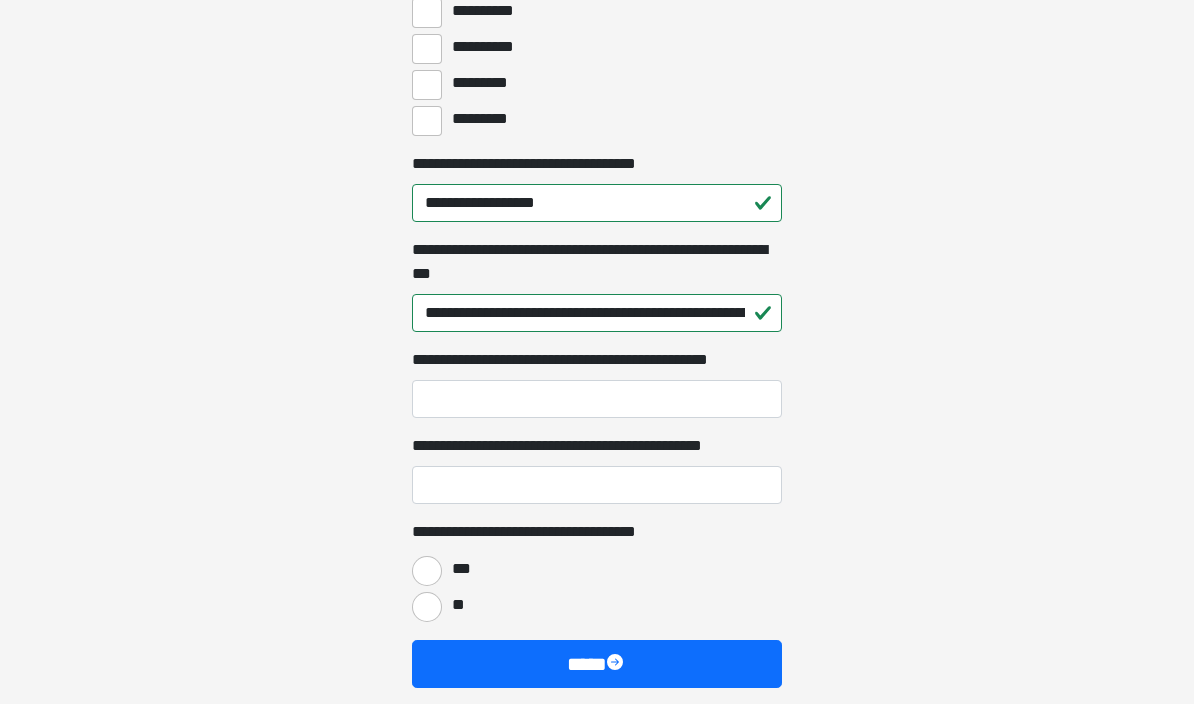 click on "***" at bounding box center (427, 571) 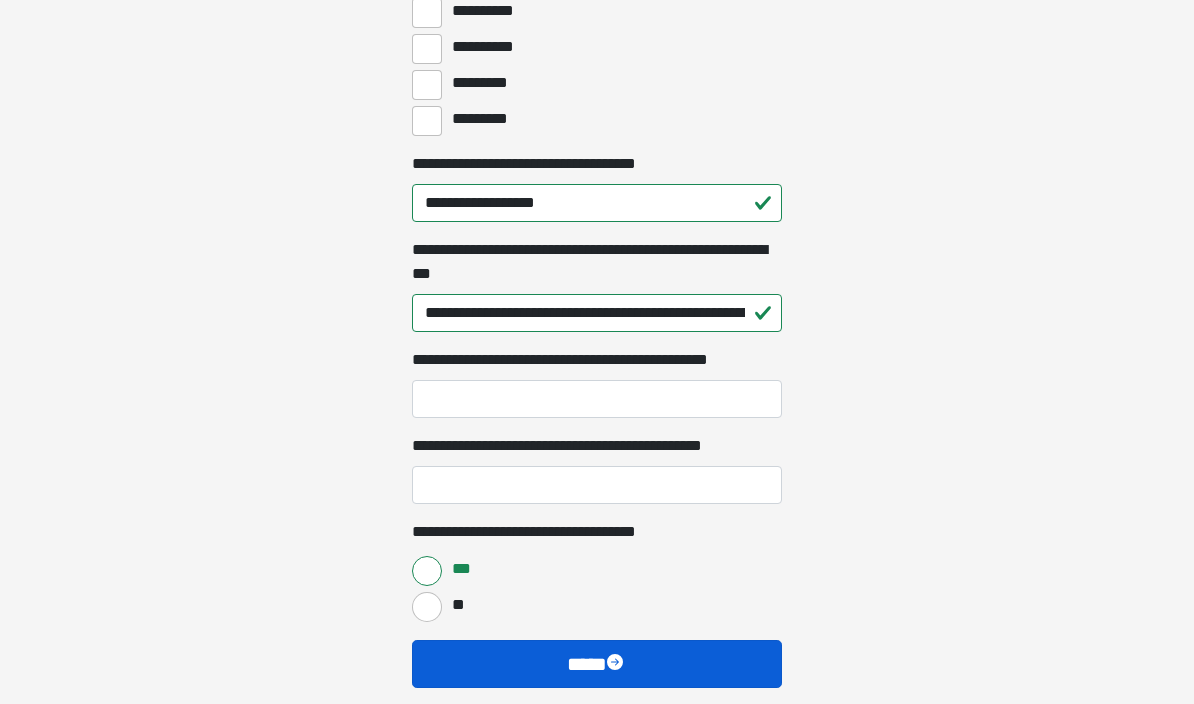 click at bounding box center [617, 664] 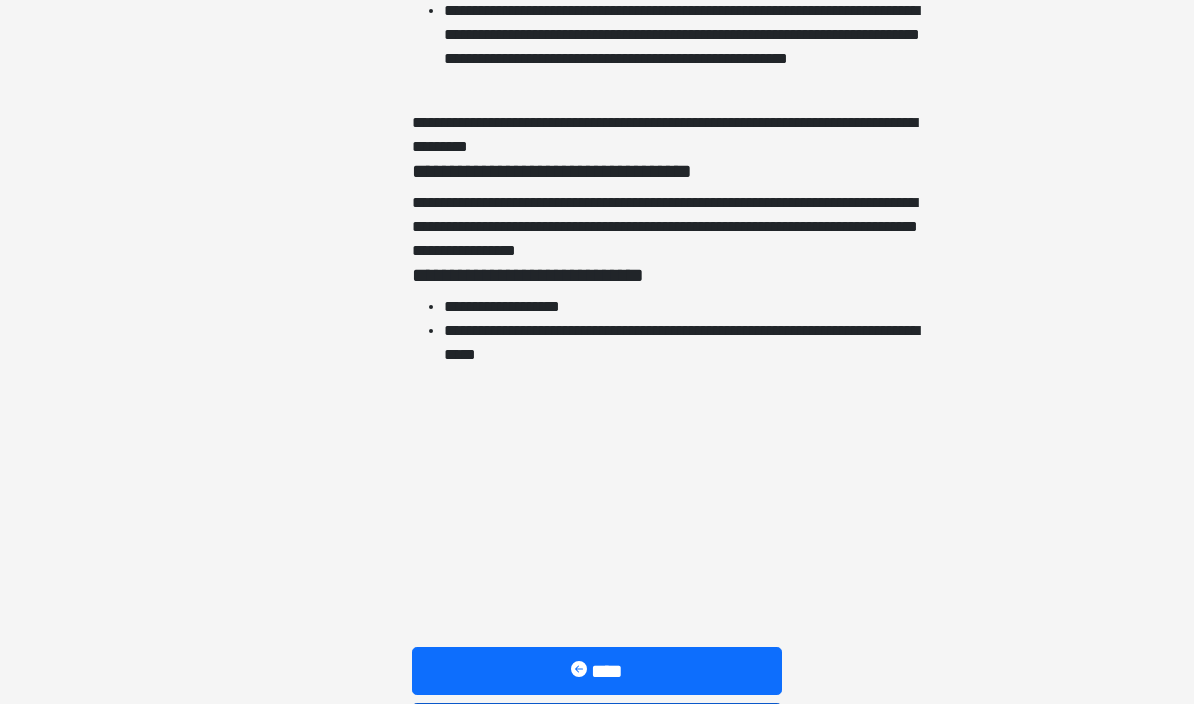 scroll, scrollTop: 4524, scrollLeft: 0, axis: vertical 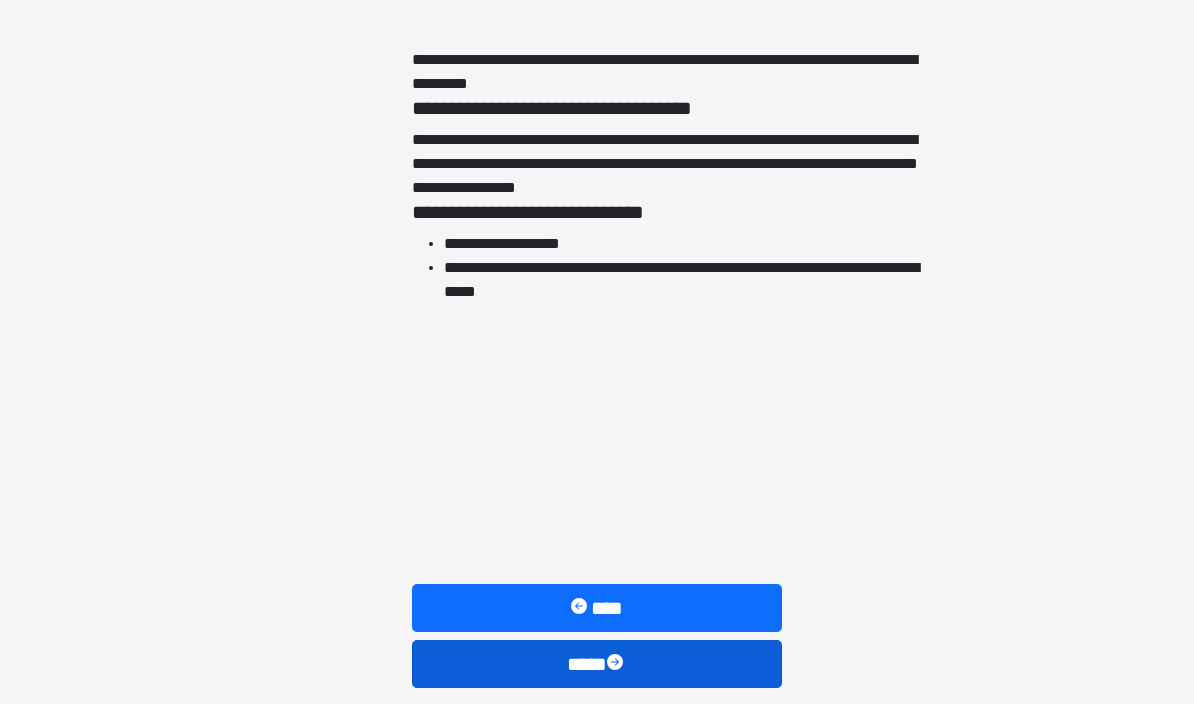 click at bounding box center (617, 664) 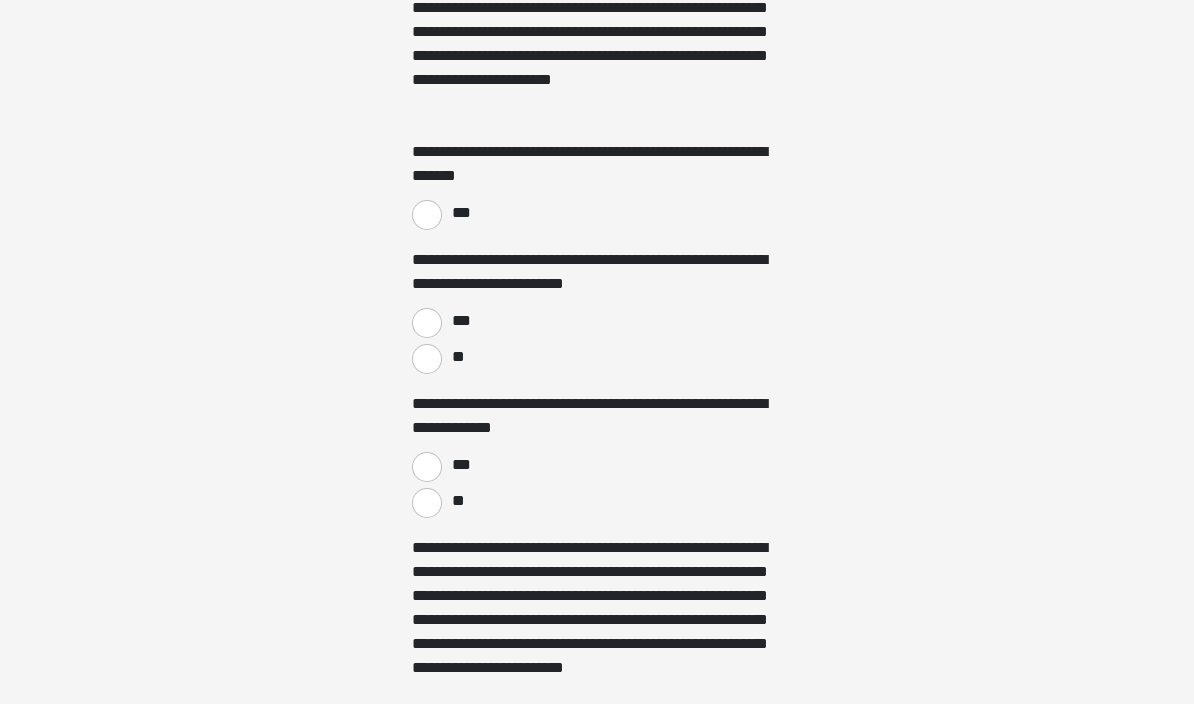 scroll, scrollTop: 1402, scrollLeft: 0, axis: vertical 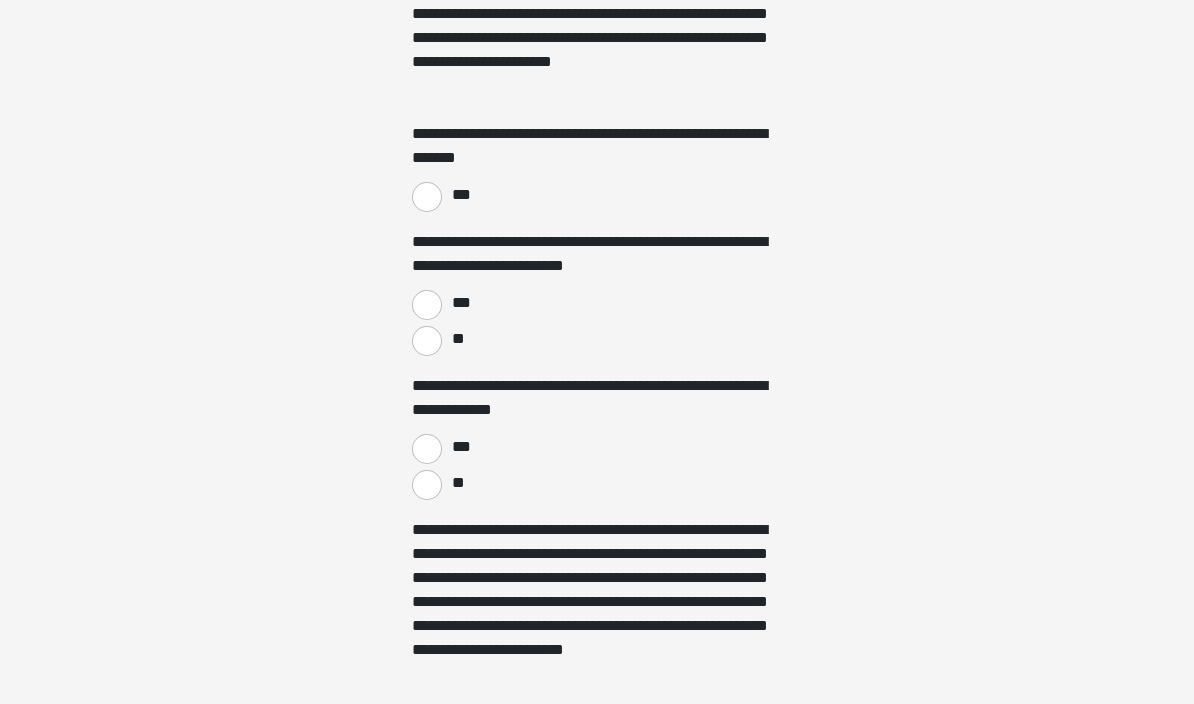 click on "***" at bounding box center [427, 197] 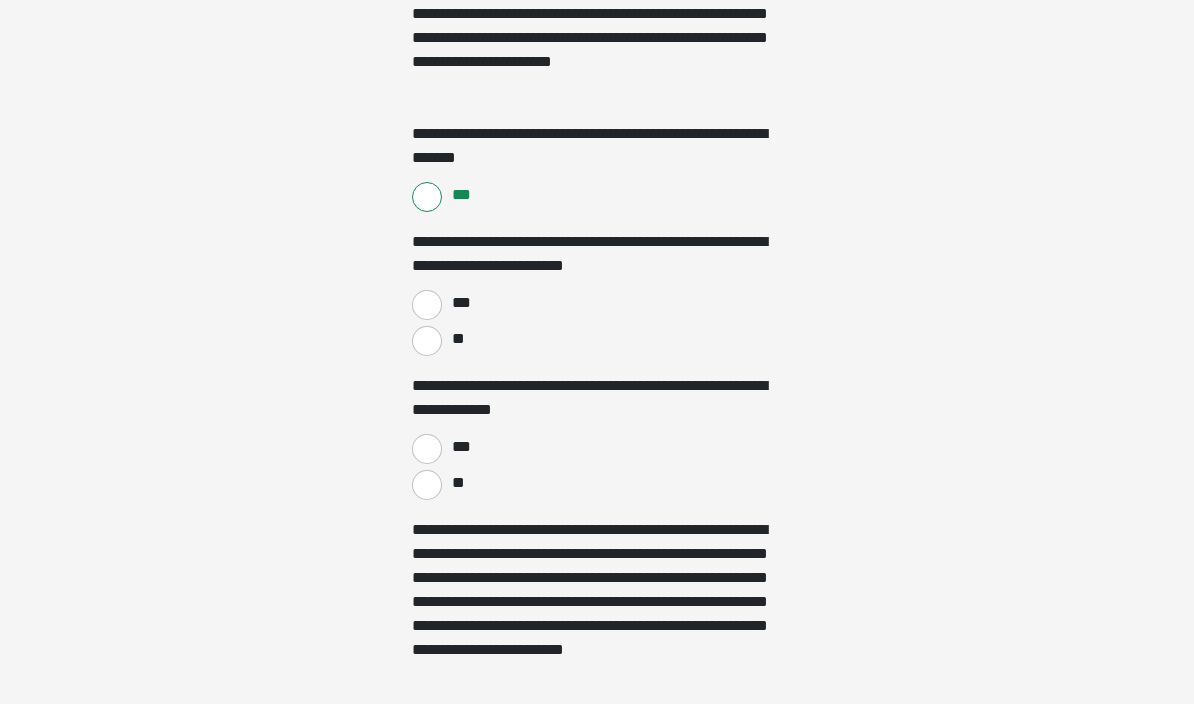 click on "***" at bounding box center [427, 305] 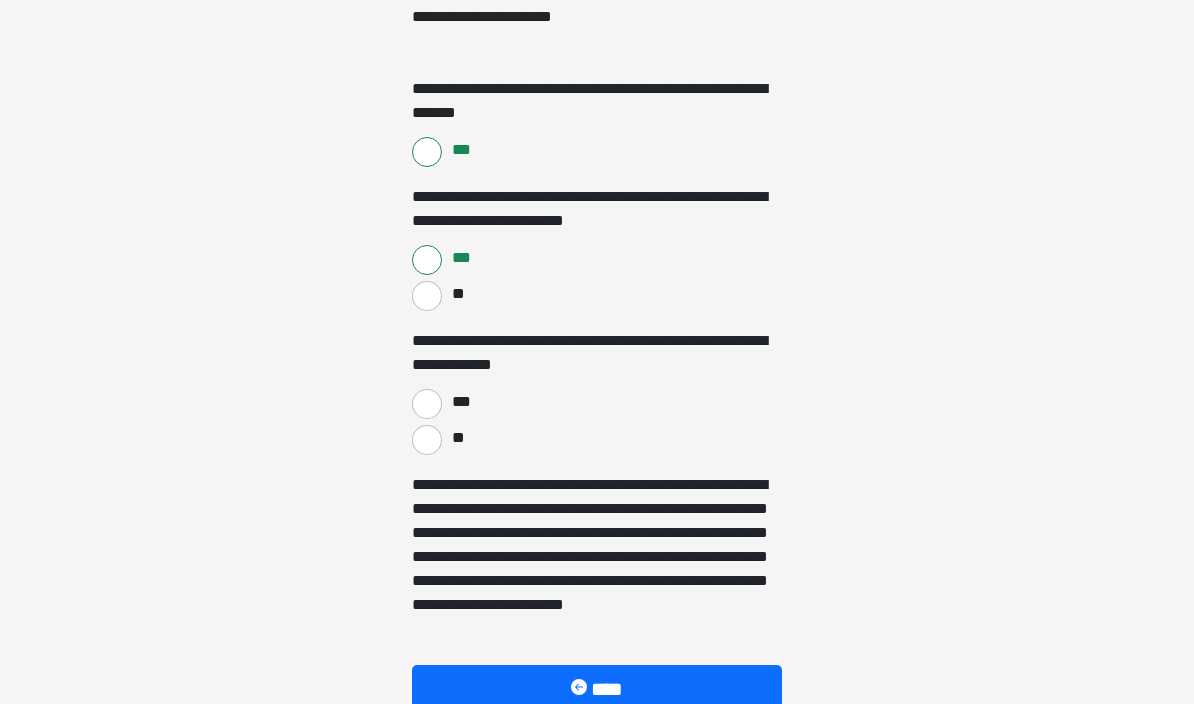 scroll, scrollTop: 1528, scrollLeft: 0, axis: vertical 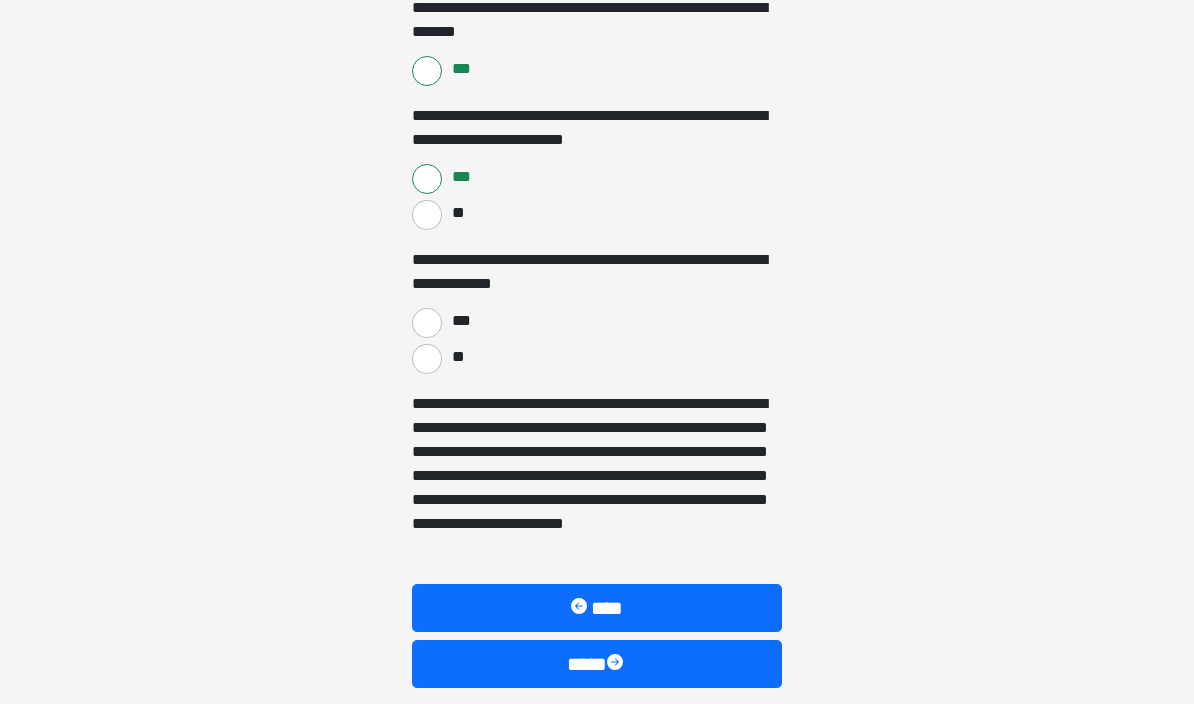 click on "**" at bounding box center [427, 359] 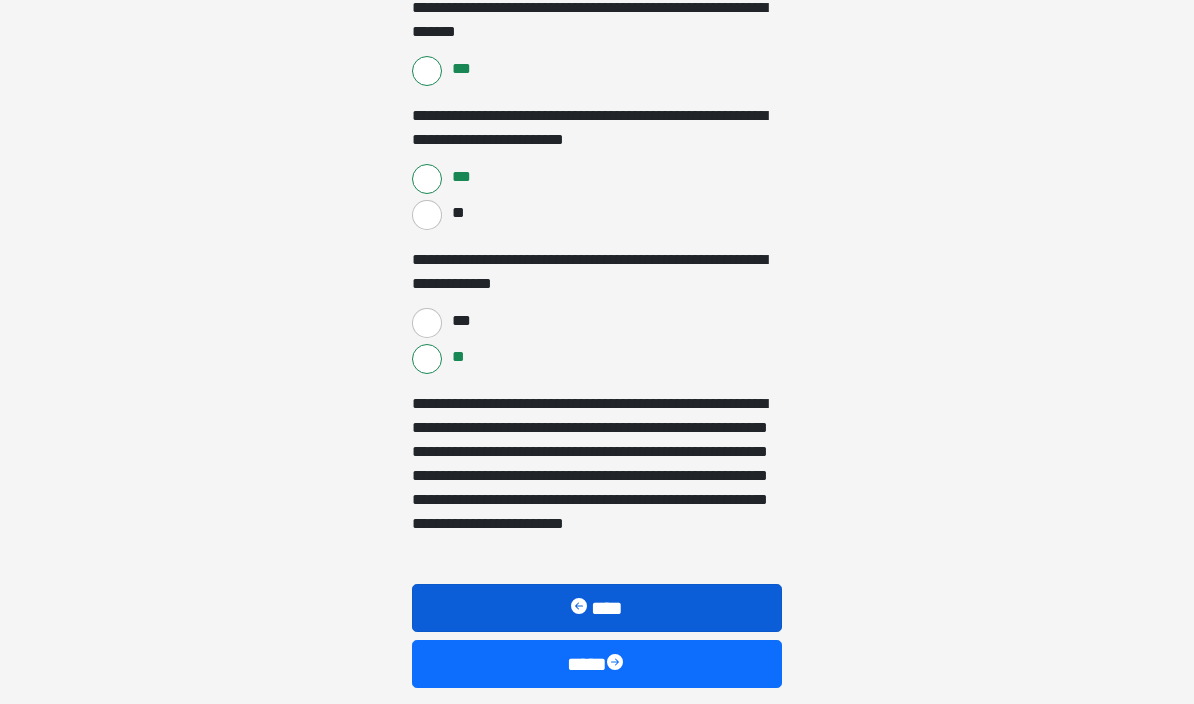 click on "****" at bounding box center (597, 608) 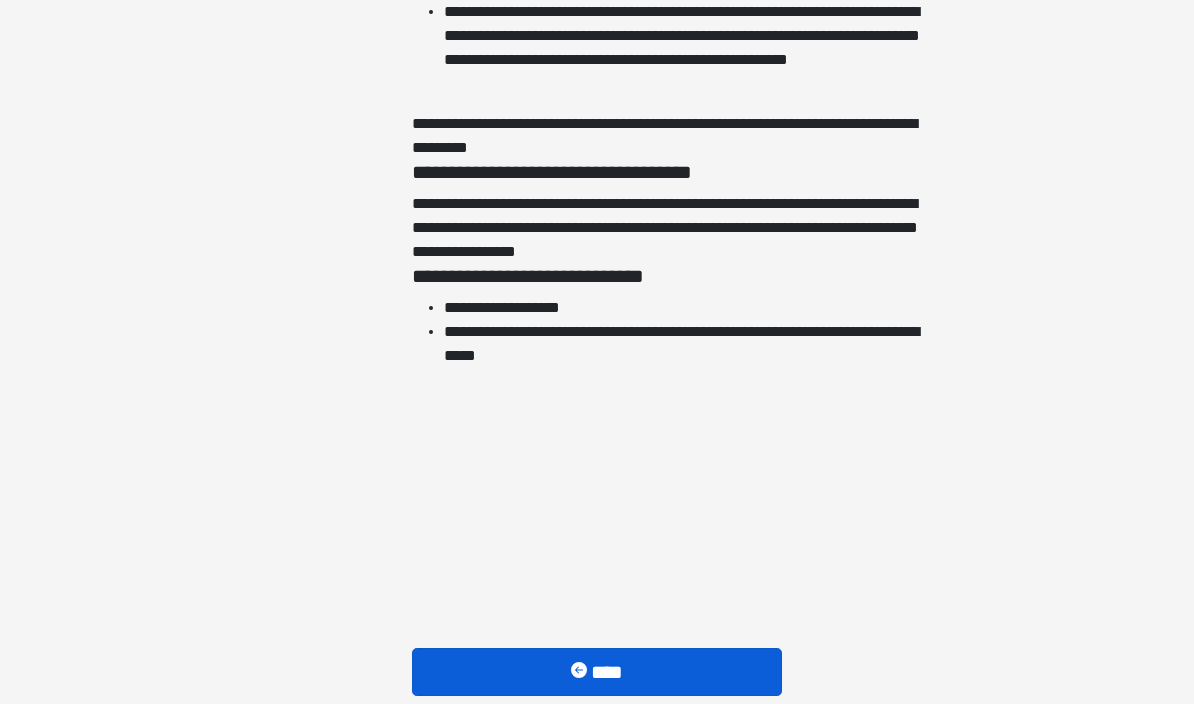 scroll, scrollTop: 4524, scrollLeft: 0, axis: vertical 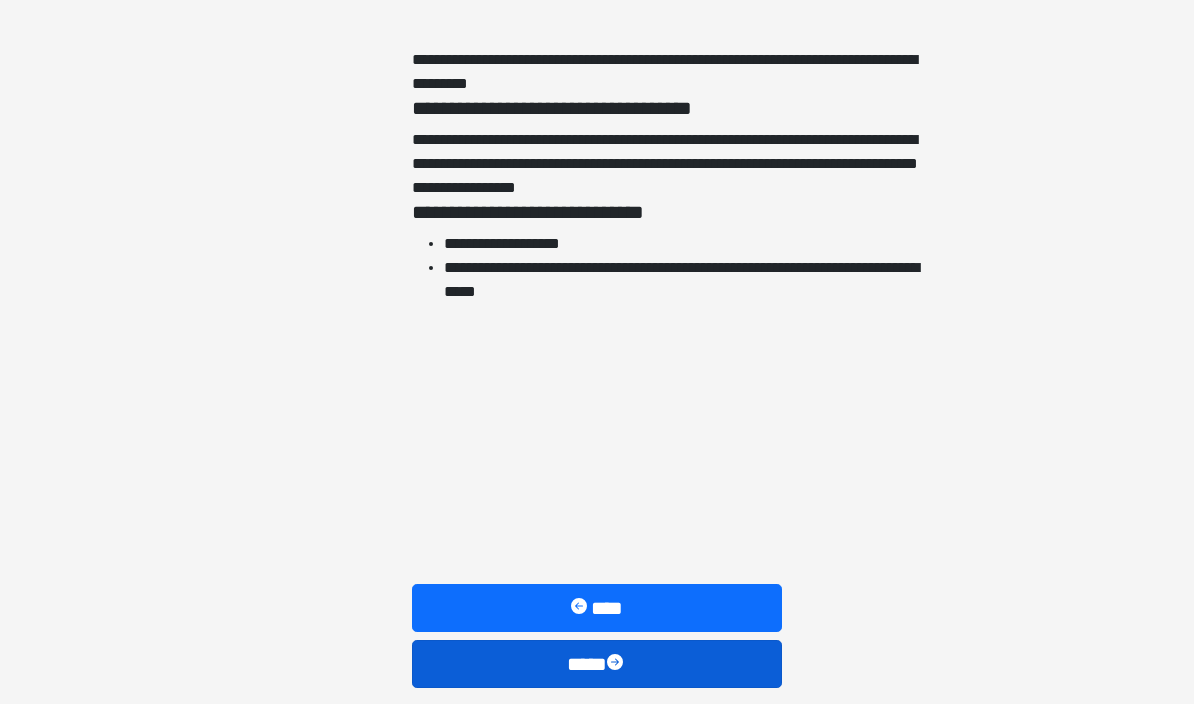click at bounding box center (617, 664) 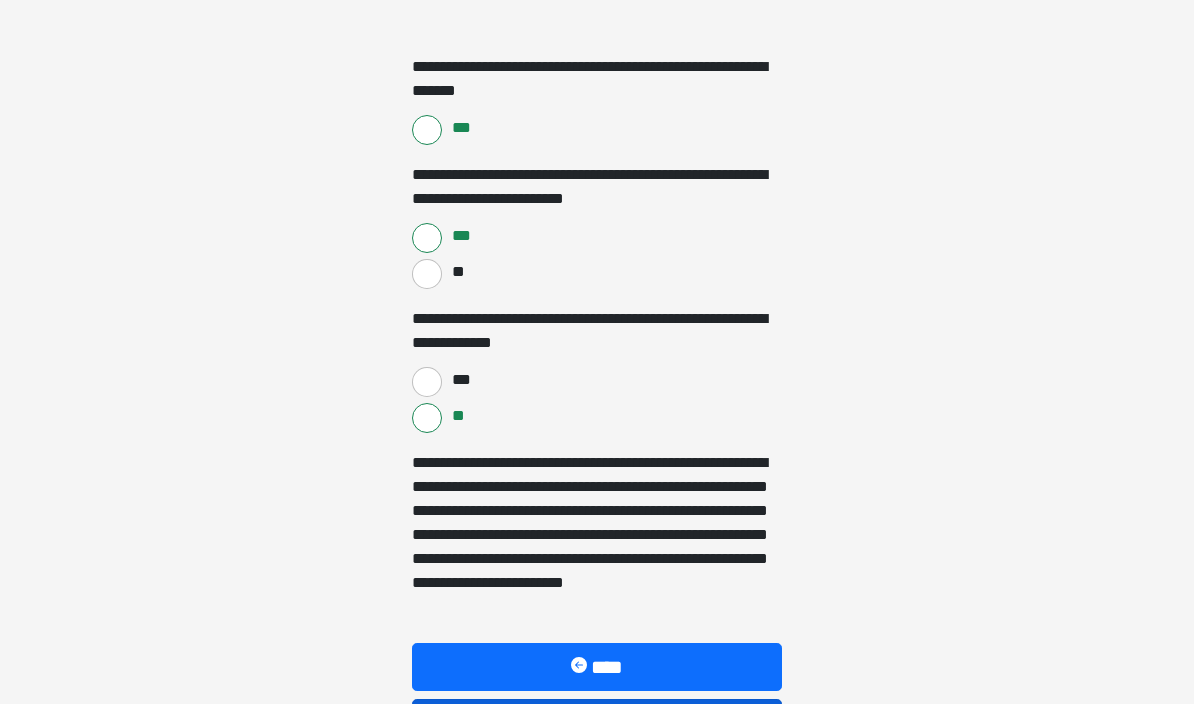 scroll, scrollTop: 1528, scrollLeft: 0, axis: vertical 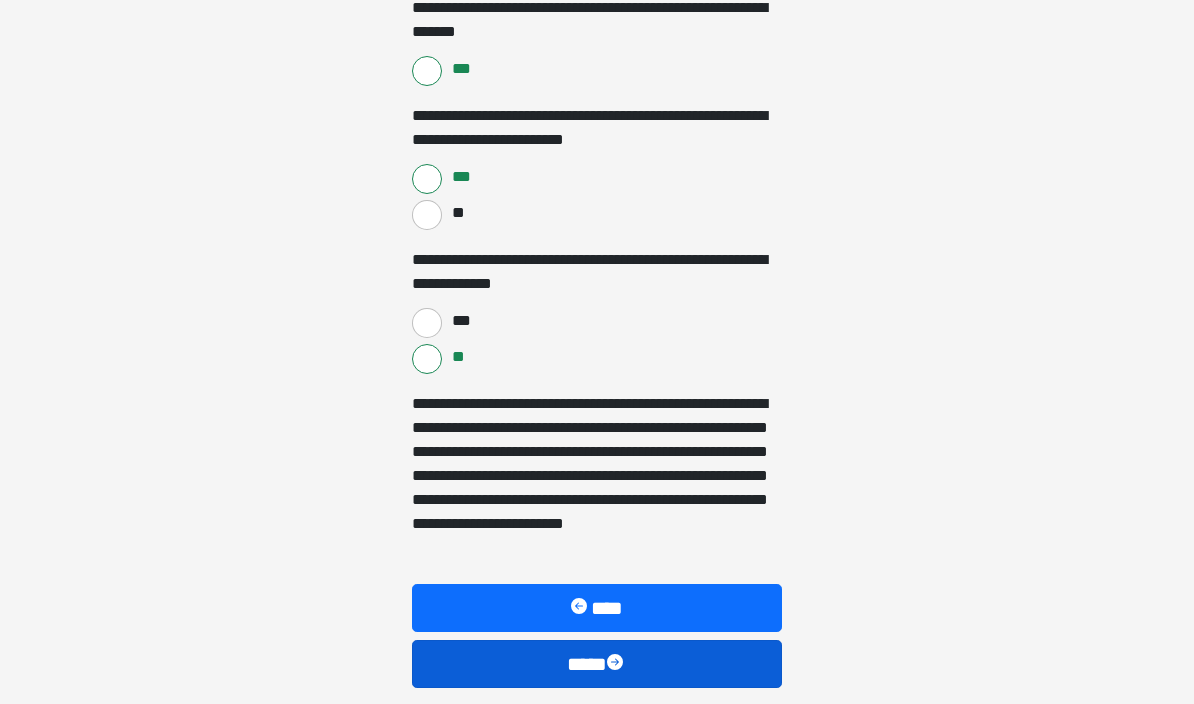 click at bounding box center [617, 664] 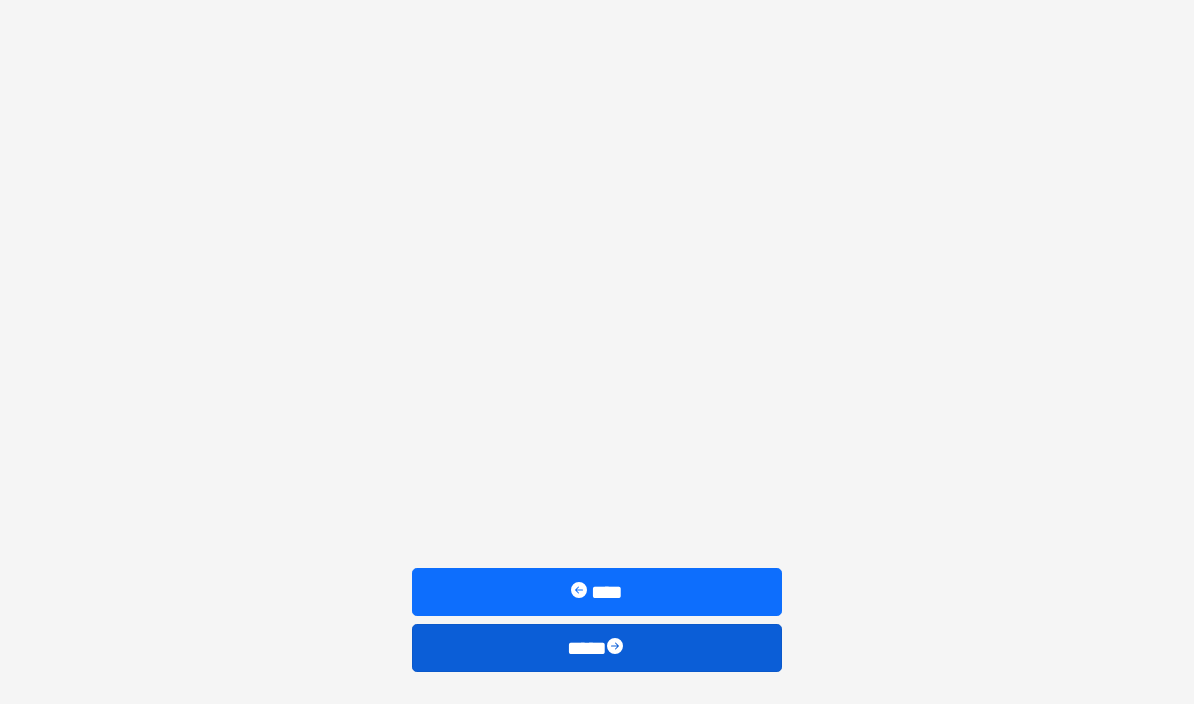 scroll, scrollTop: 782, scrollLeft: 0, axis: vertical 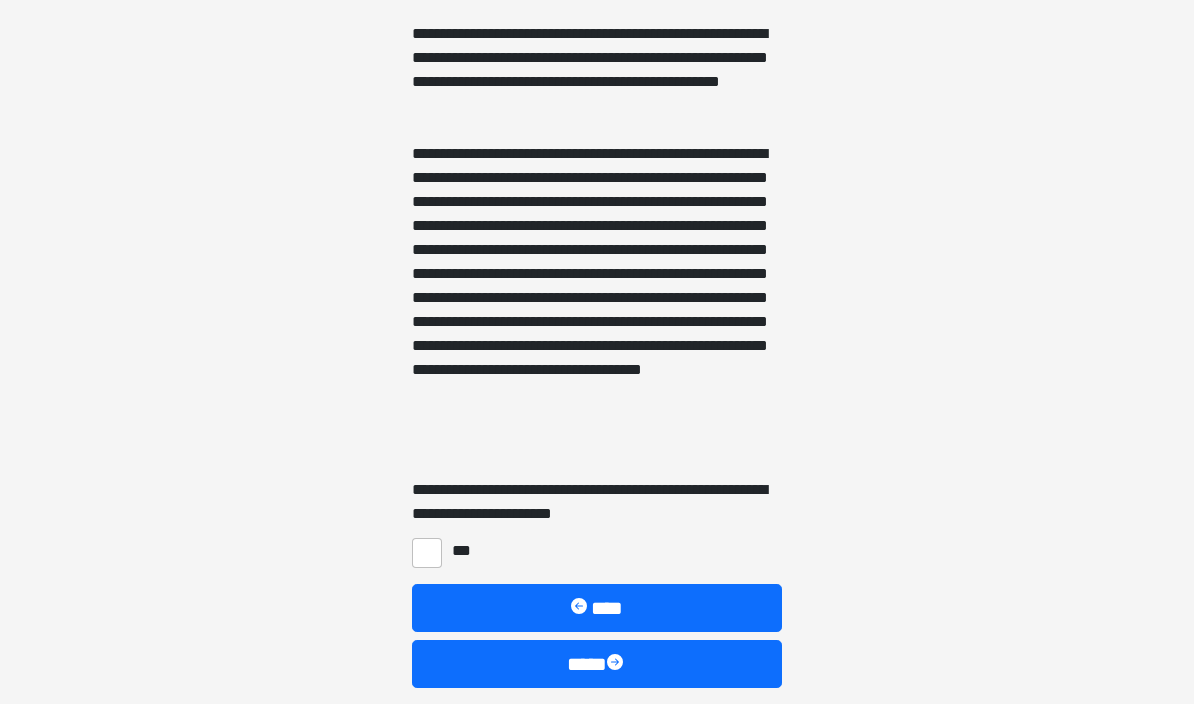 click on "***" at bounding box center [427, 553] 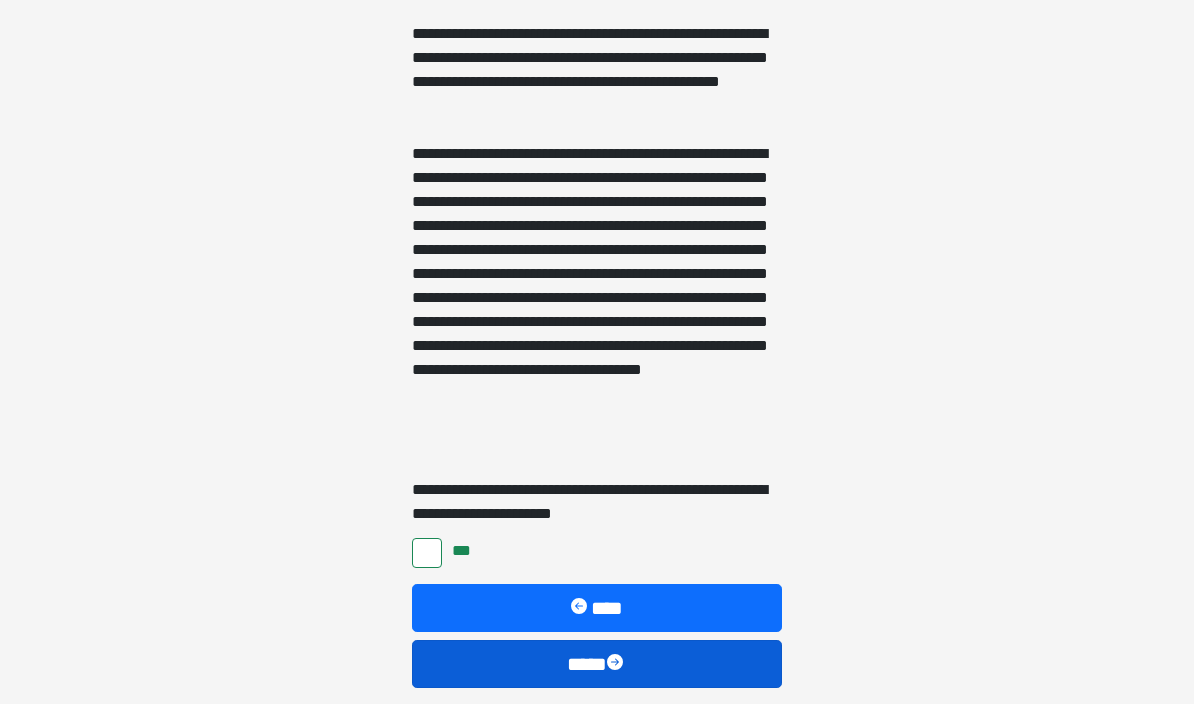click at bounding box center [617, 664] 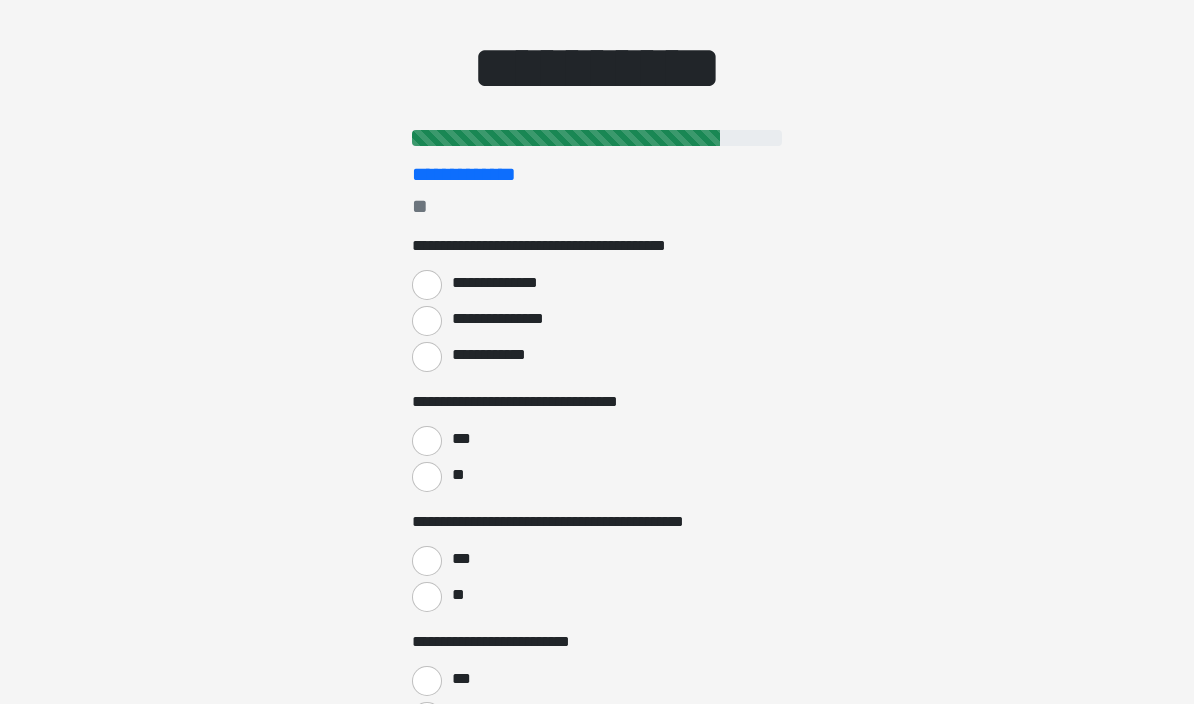scroll, scrollTop: 249, scrollLeft: 0, axis: vertical 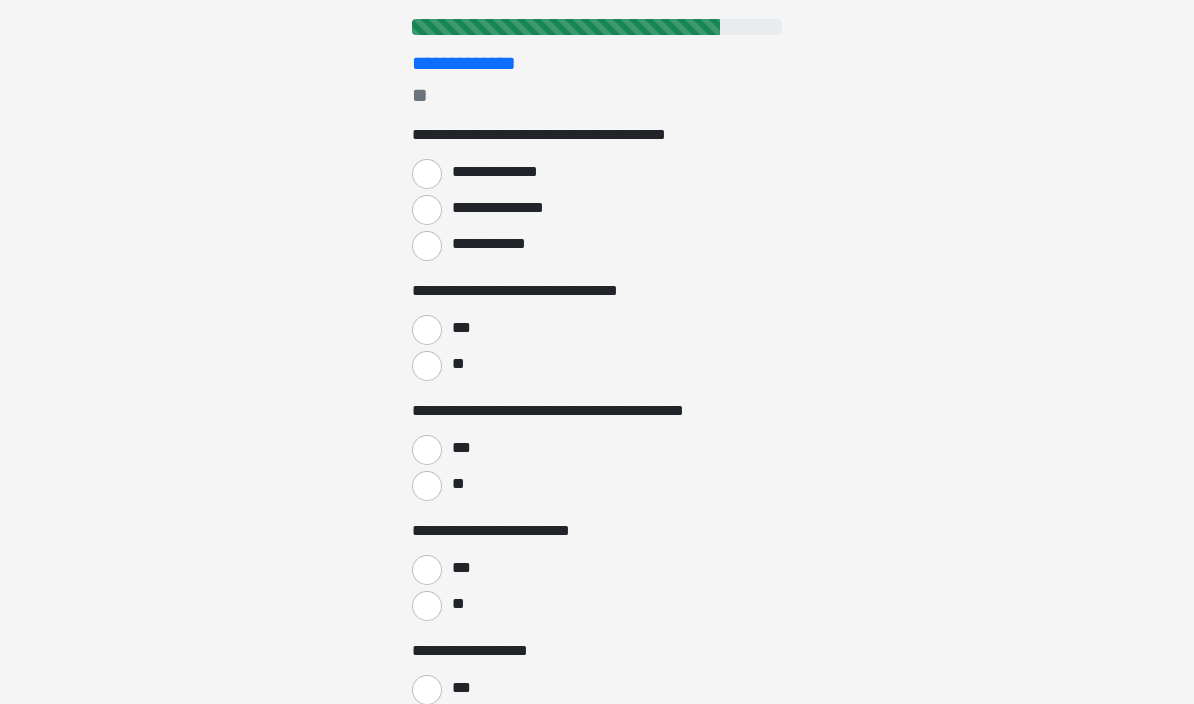 click on "**********" at bounding box center (427, 246) 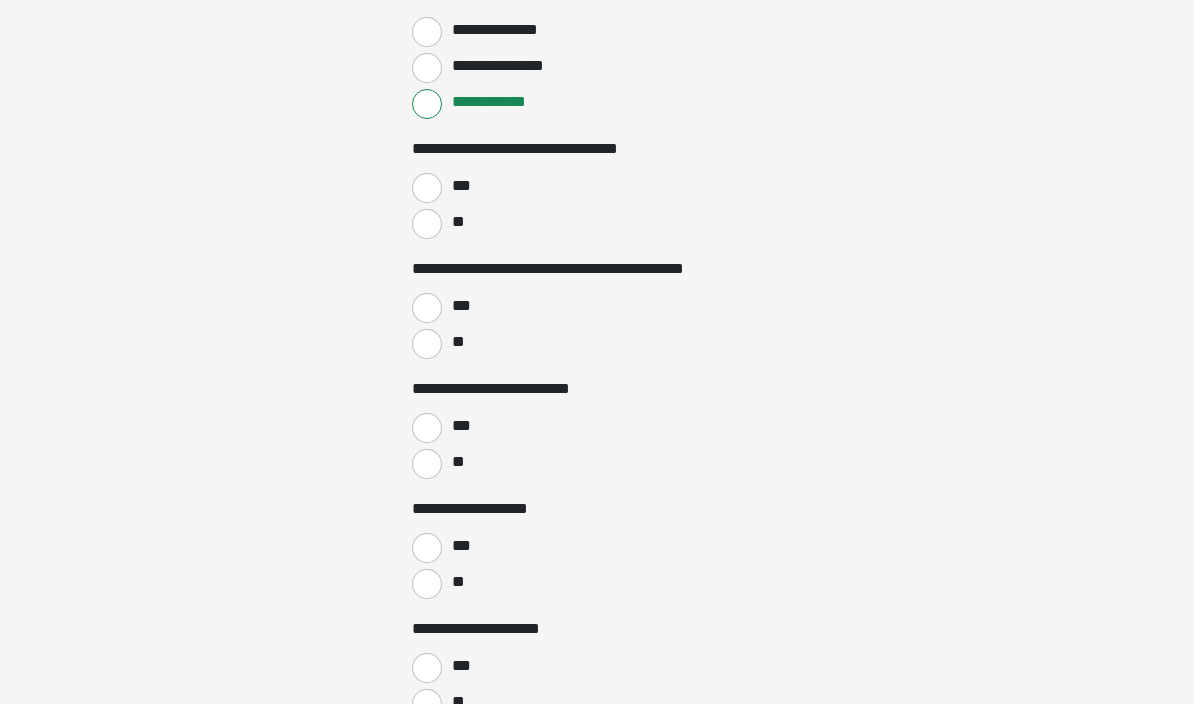 scroll, scrollTop: 391, scrollLeft: 0, axis: vertical 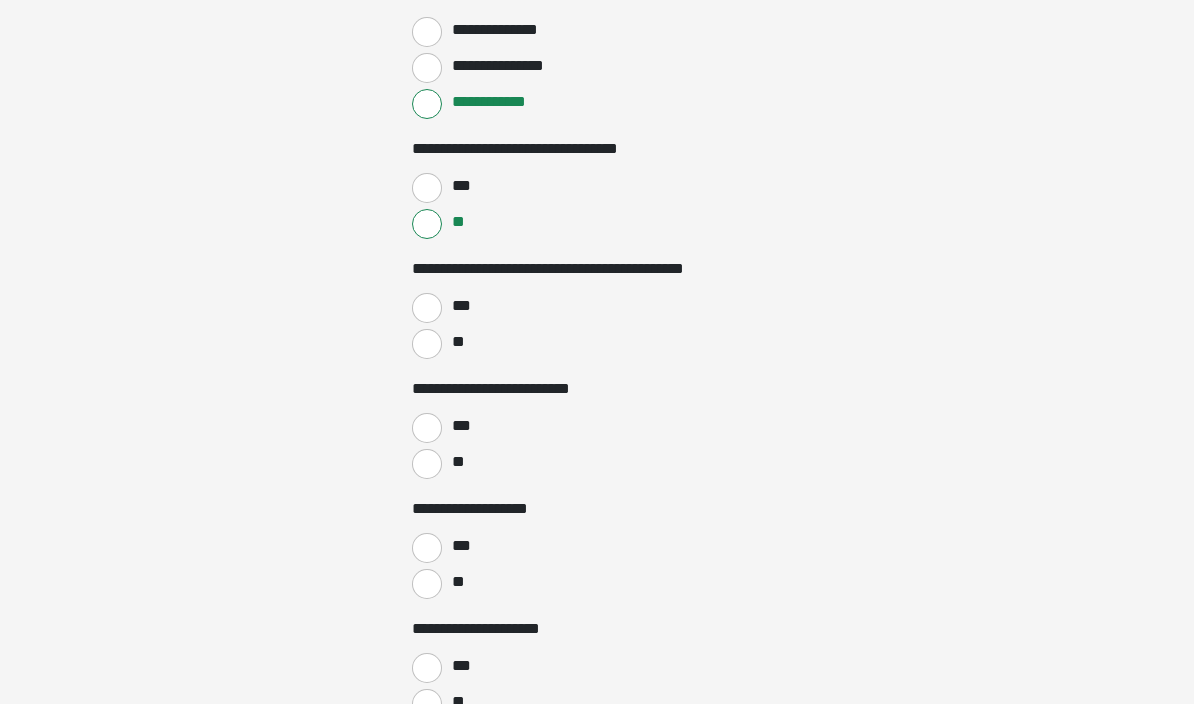 click on "***" at bounding box center [427, 308] 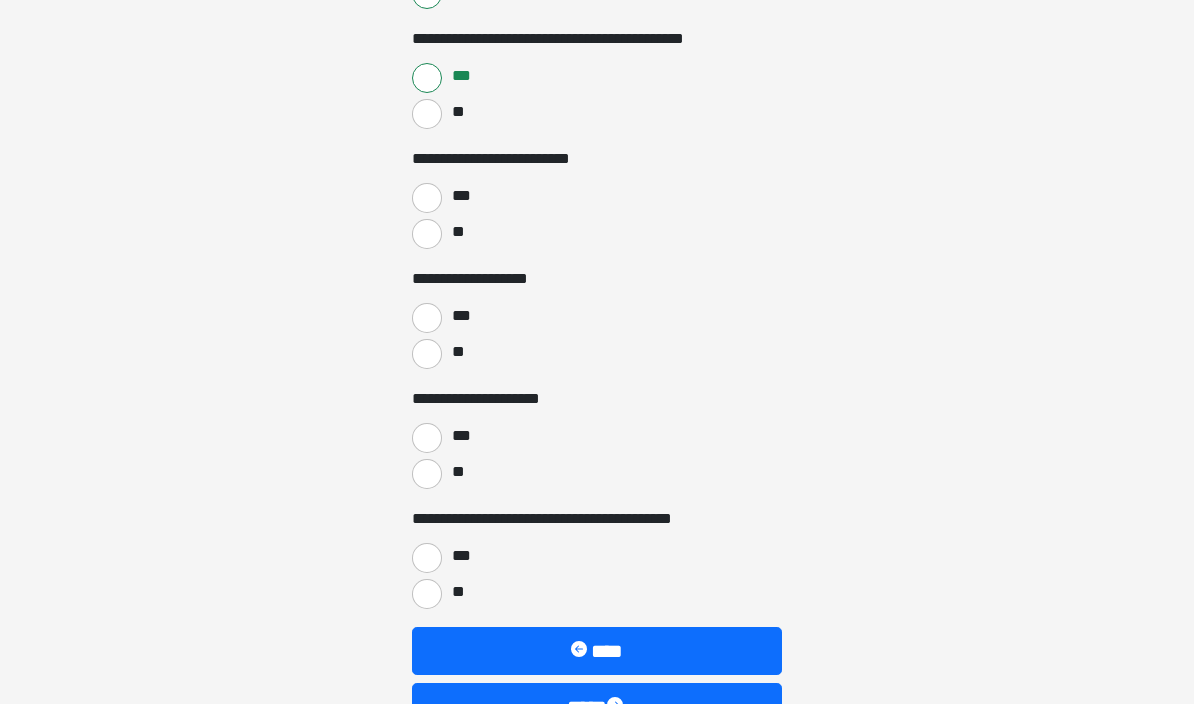 scroll, scrollTop: 621, scrollLeft: 0, axis: vertical 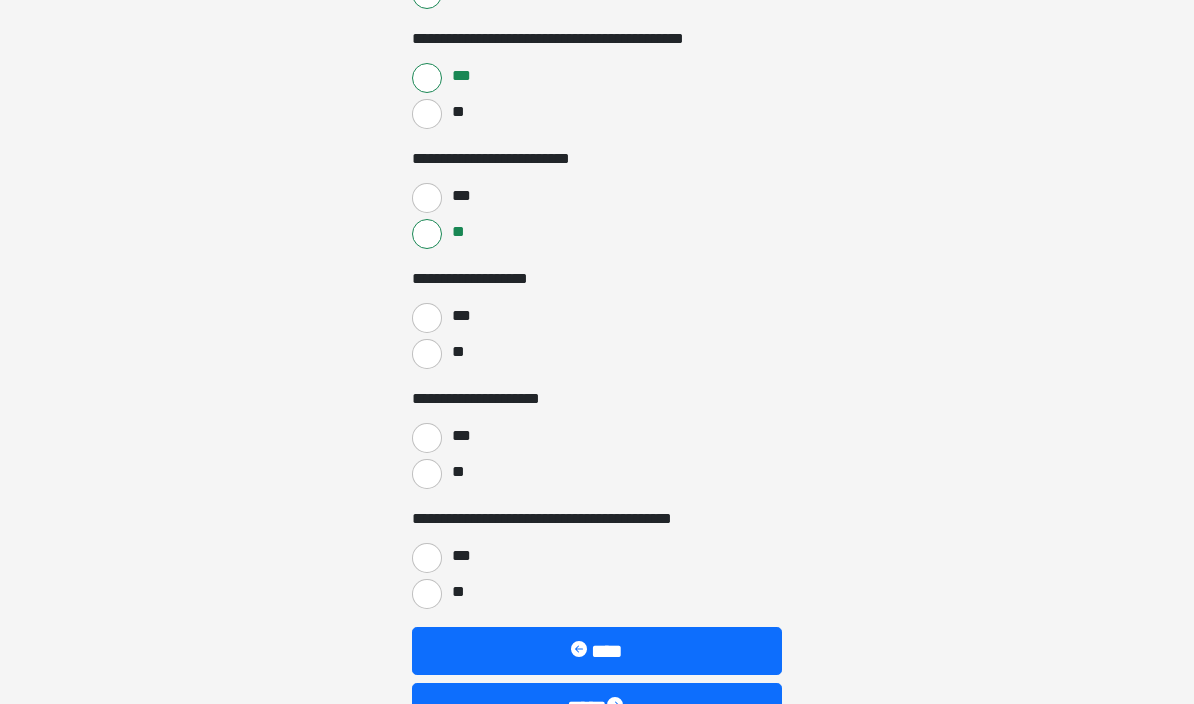click on "***" at bounding box center (427, 318) 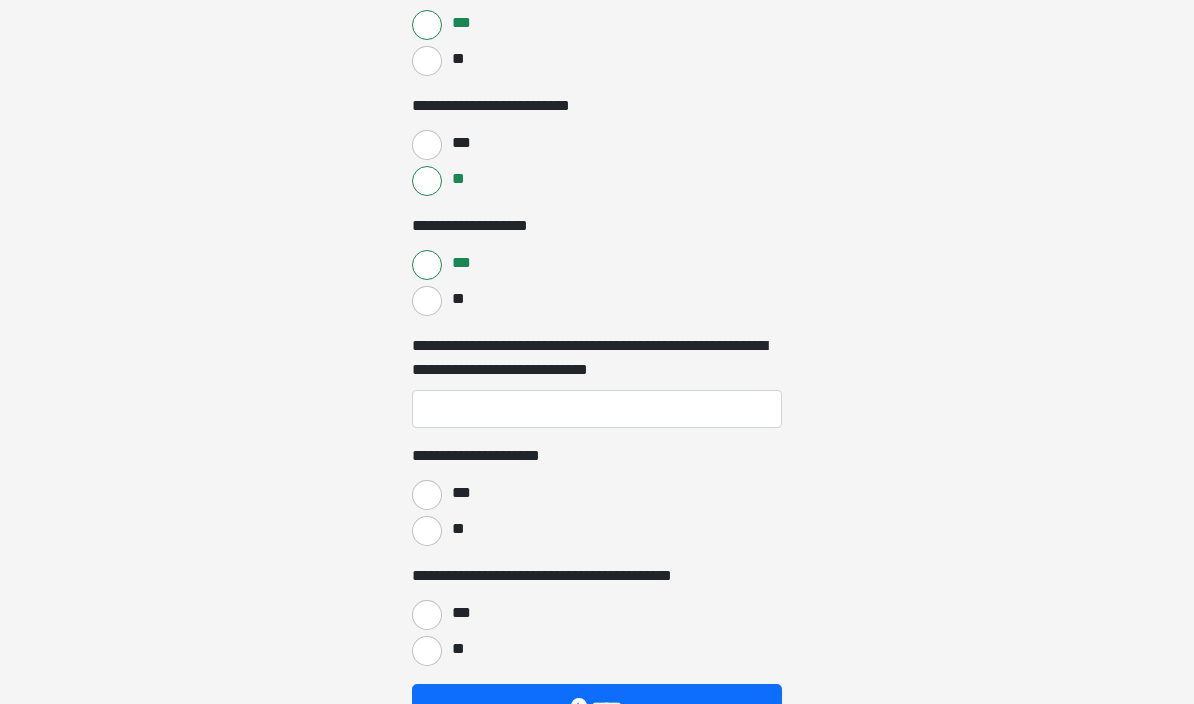 scroll, scrollTop: 674, scrollLeft: 0, axis: vertical 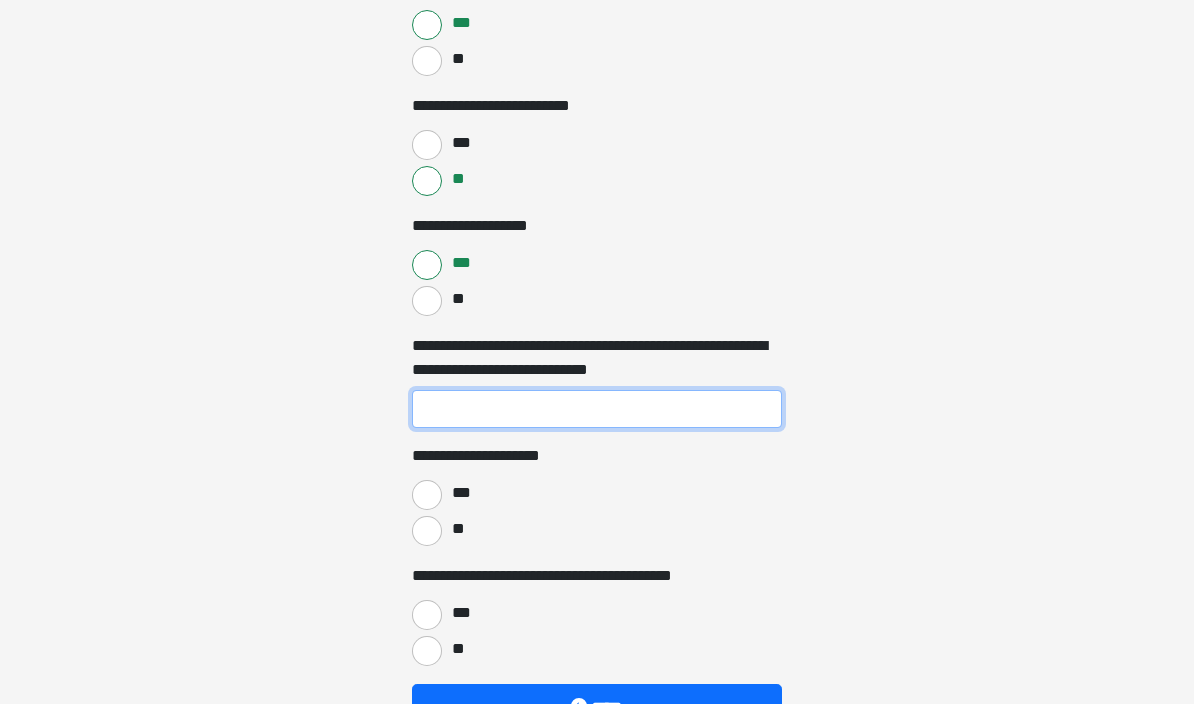 click on "**********" at bounding box center [597, 409] 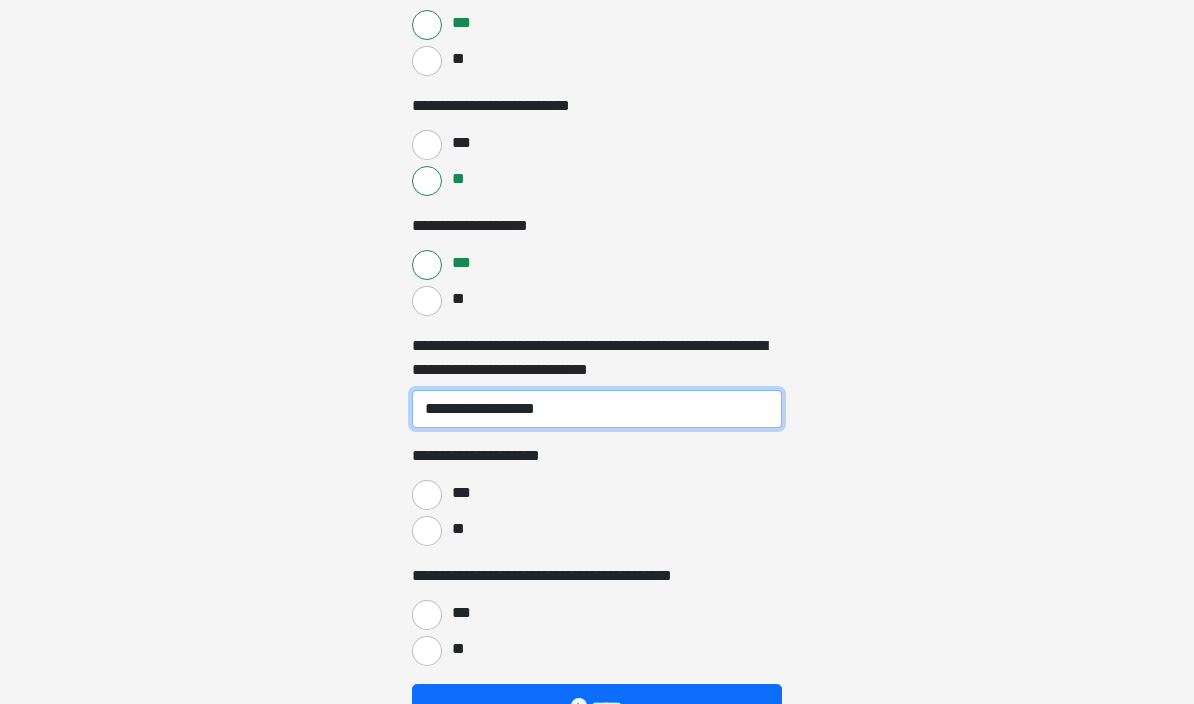 type on "**********" 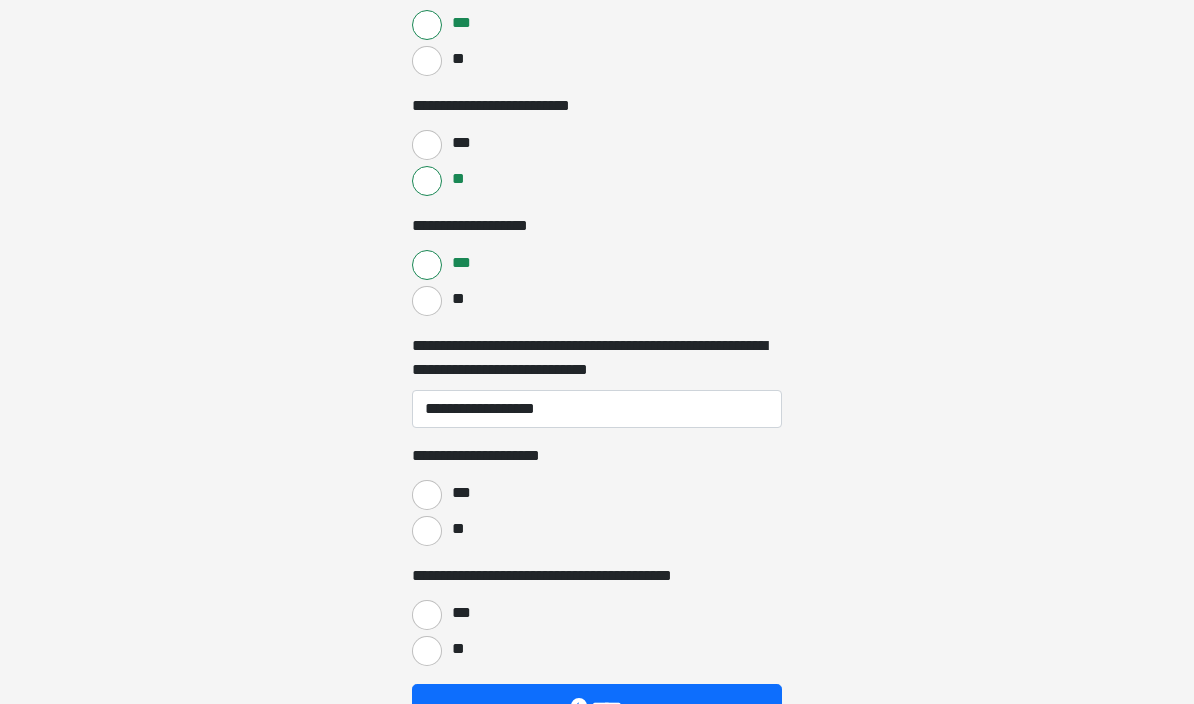 click on "**" at bounding box center [427, 531] 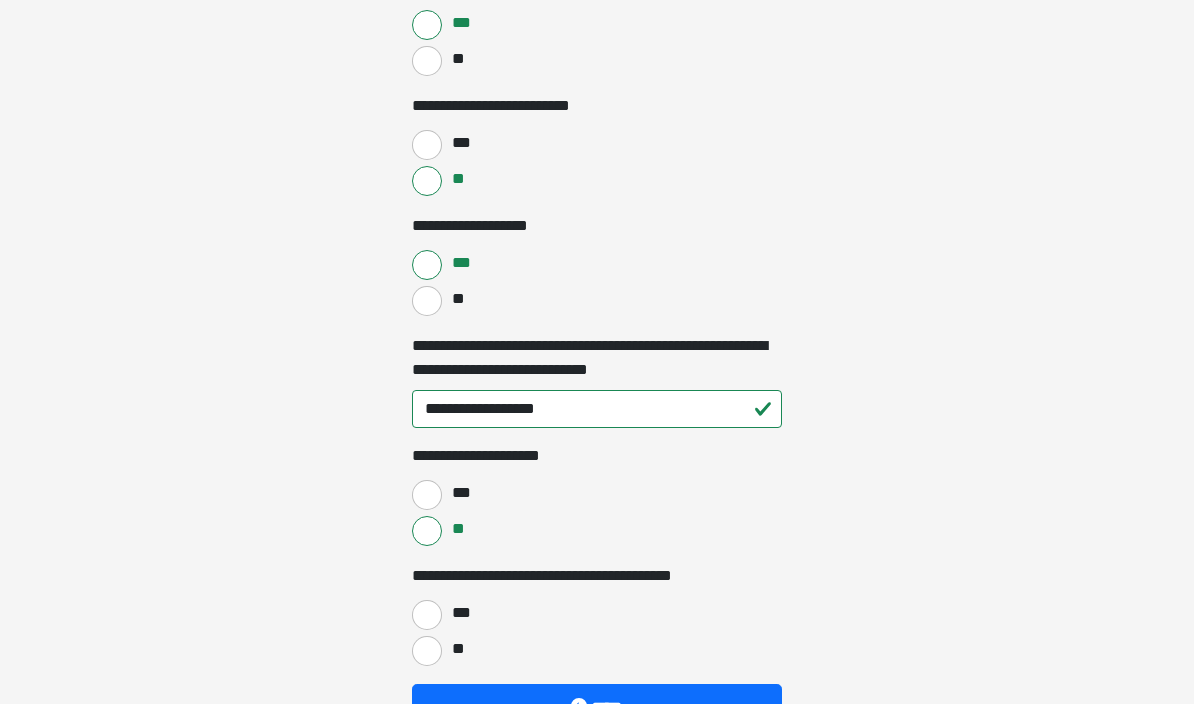 scroll, scrollTop: 774, scrollLeft: 0, axis: vertical 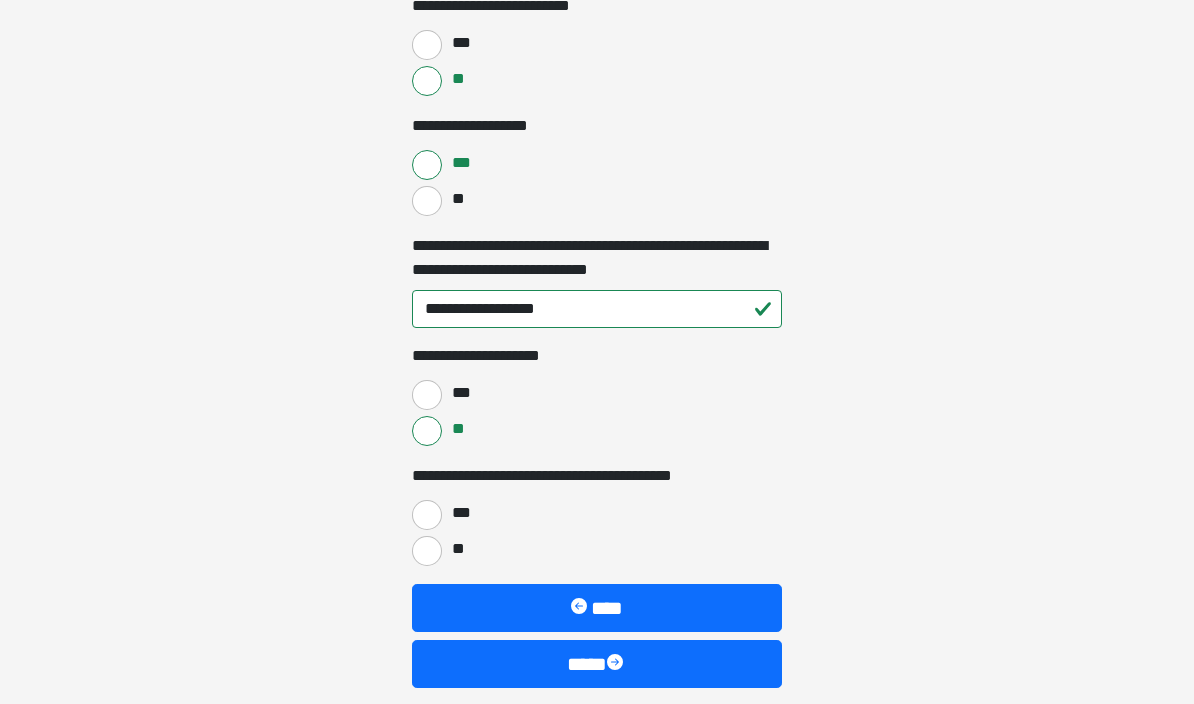 click on "**" at bounding box center (427, 551) 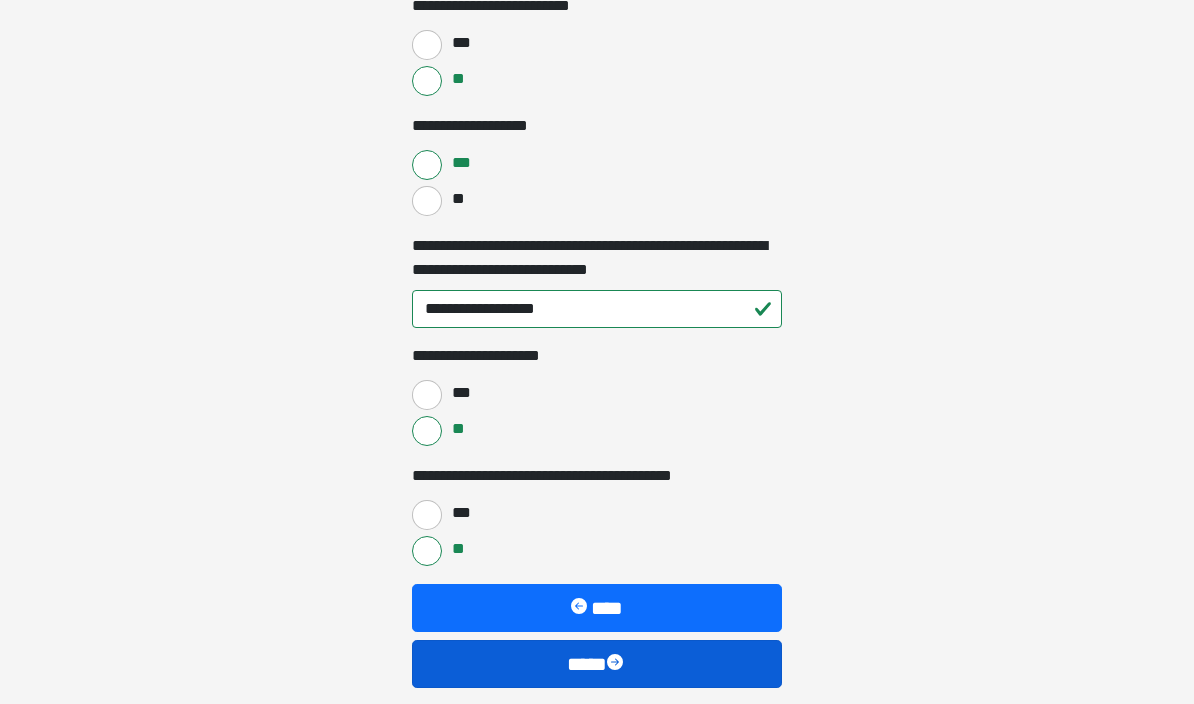 click at bounding box center (617, 664) 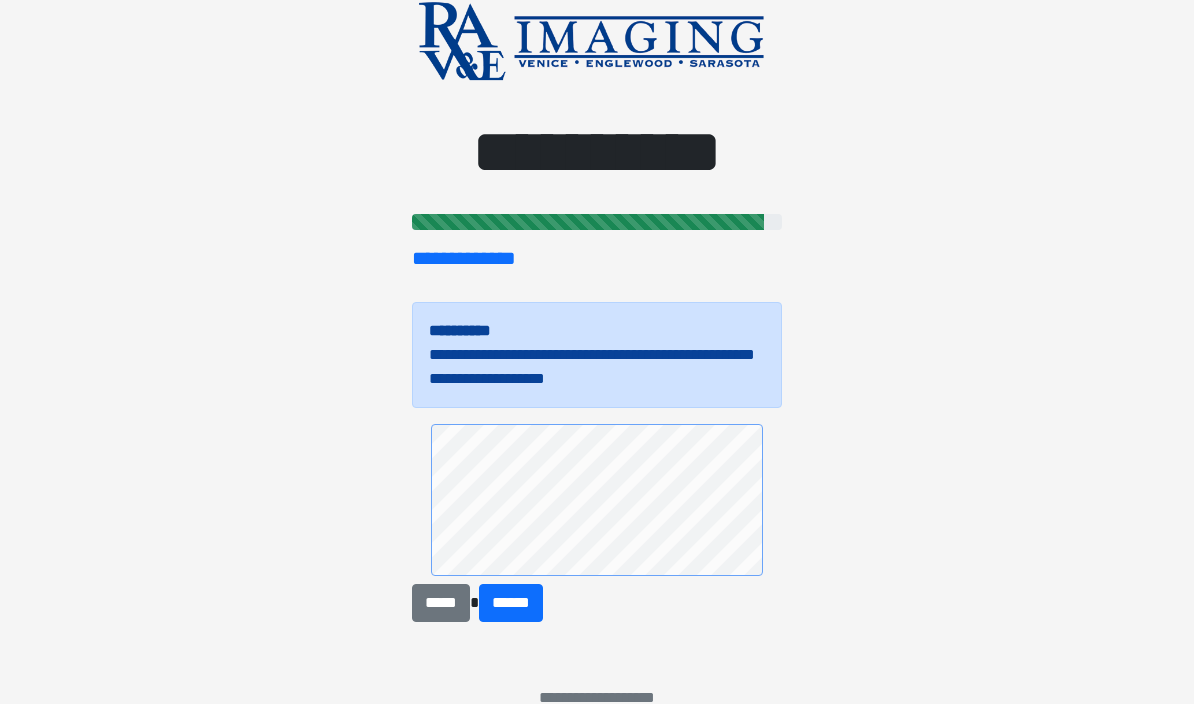 scroll, scrollTop: 65, scrollLeft: 0, axis: vertical 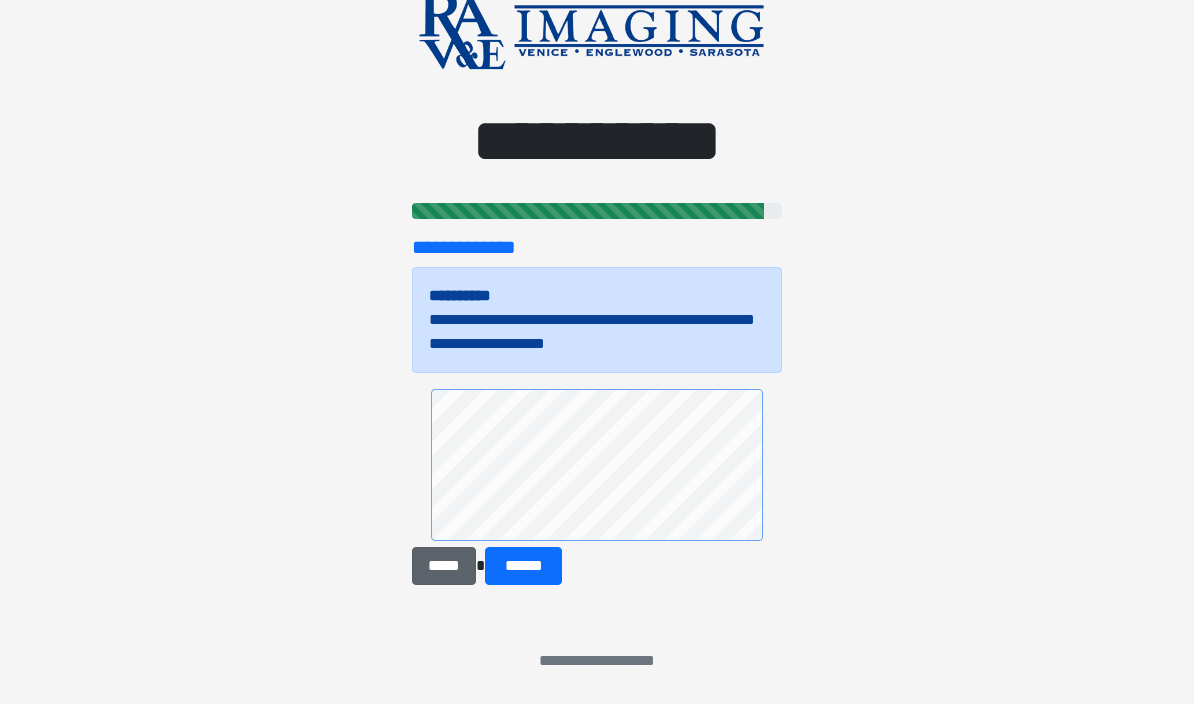 click on "*****" at bounding box center [444, 566] 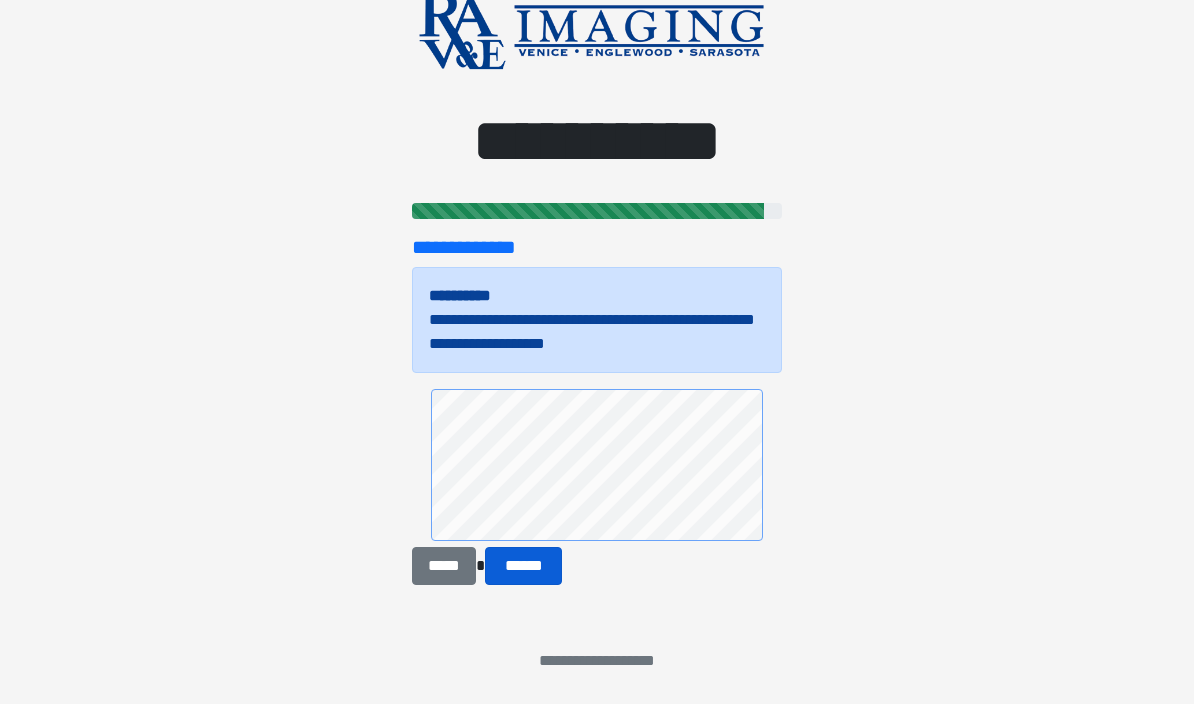 click on "******" at bounding box center (523, 566) 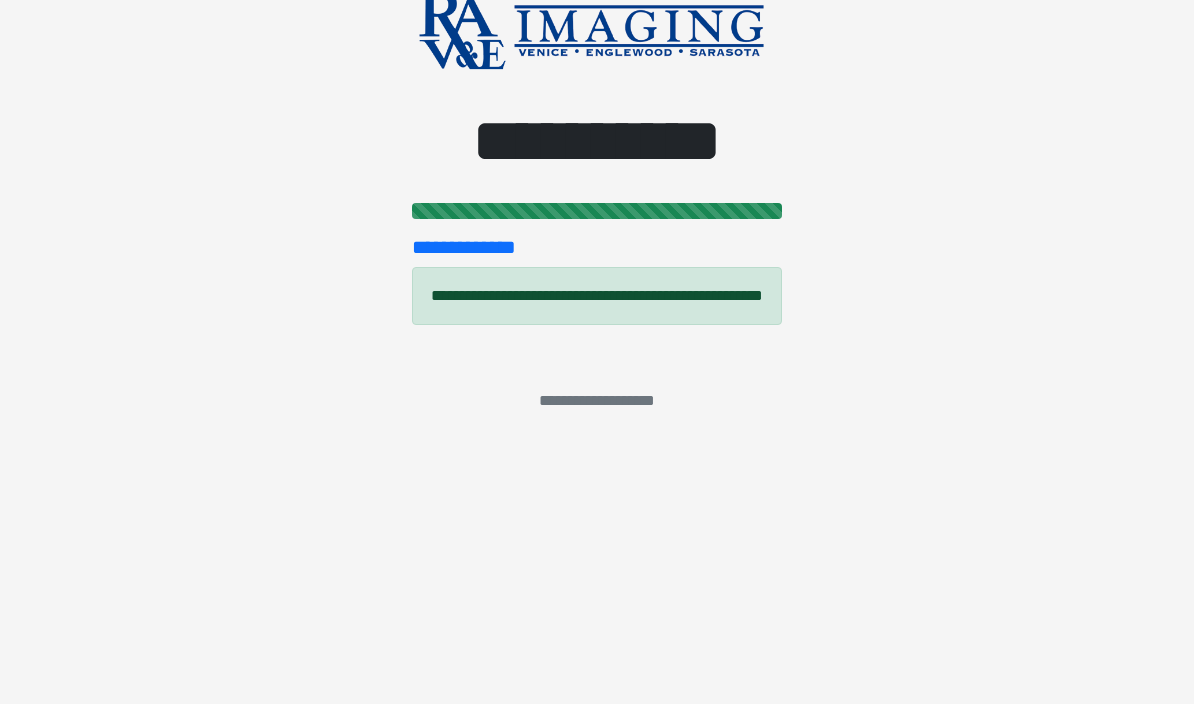 scroll, scrollTop: 0, scrollLeft: 0, axis: both 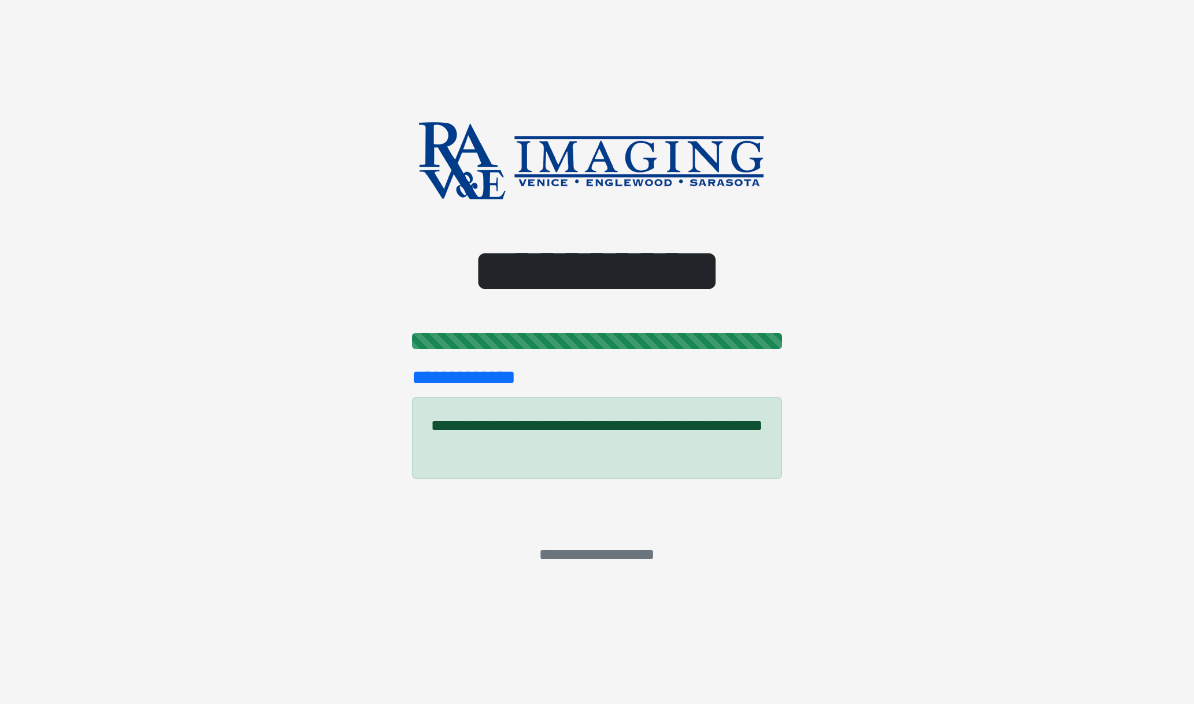 click on "**********" at bounding box center [597, 352] 